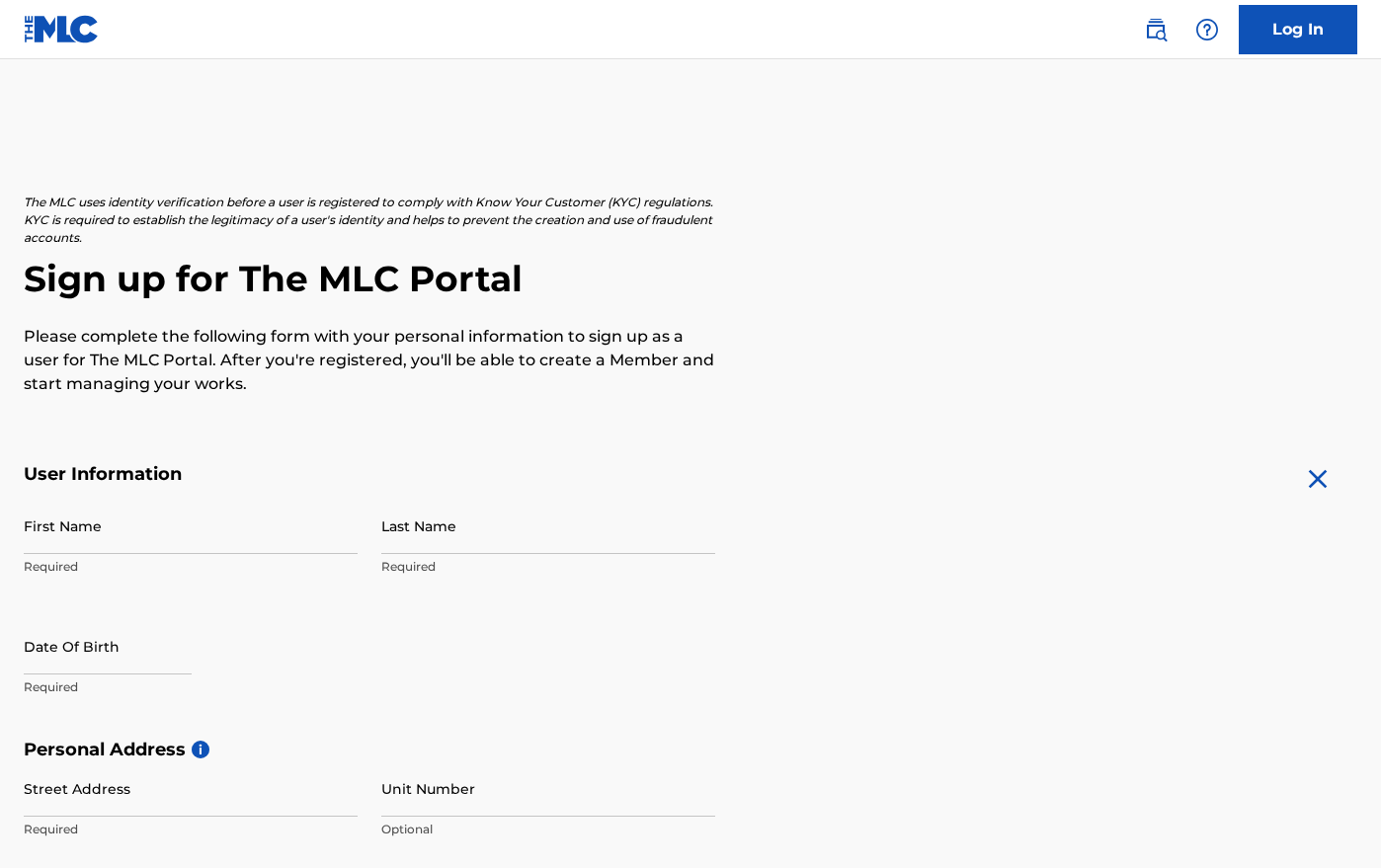 scroll, scrollTop: 0, scrollLeft: 0, axis: both 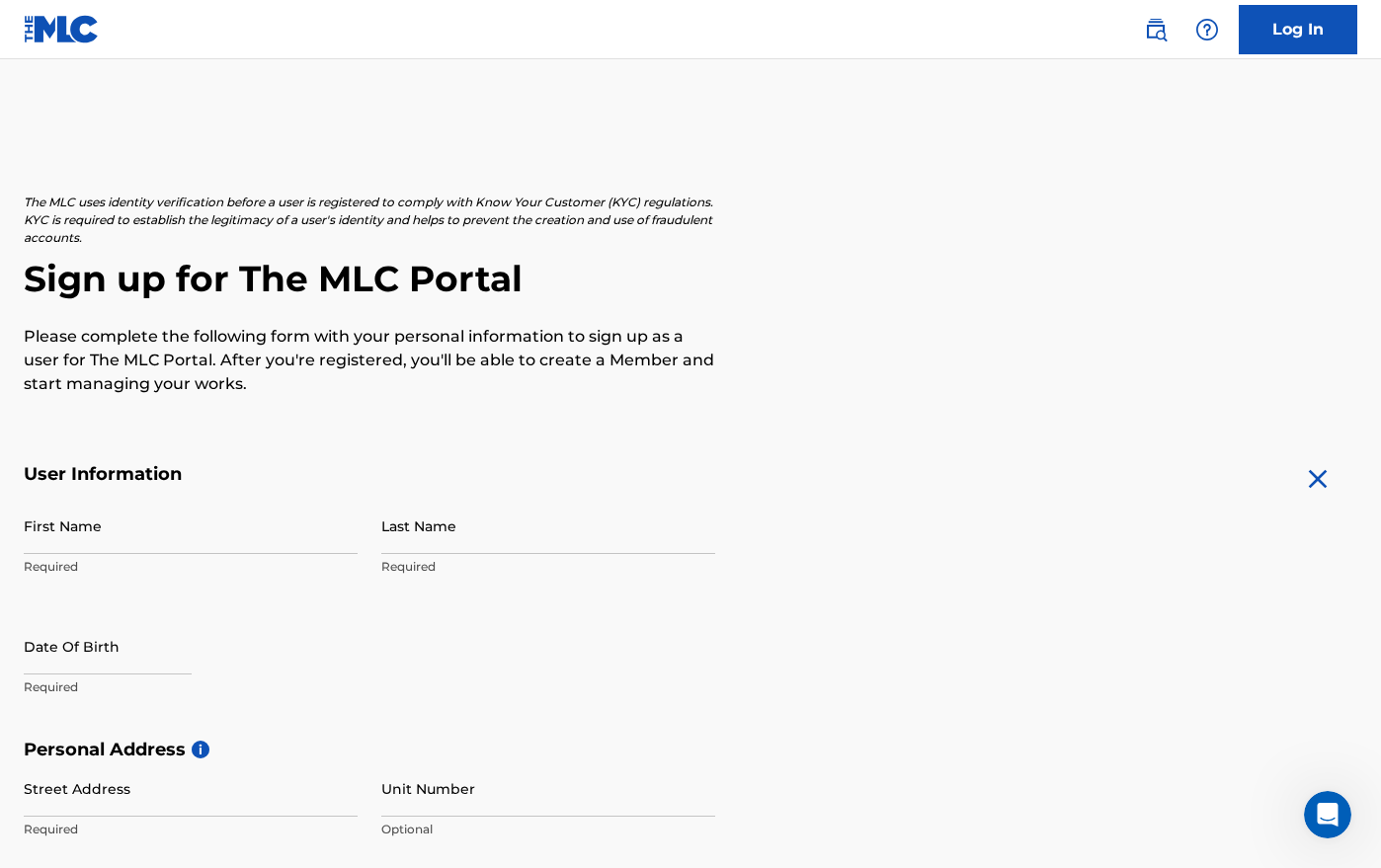 click on "First Name" at bounding box center [191, 525] 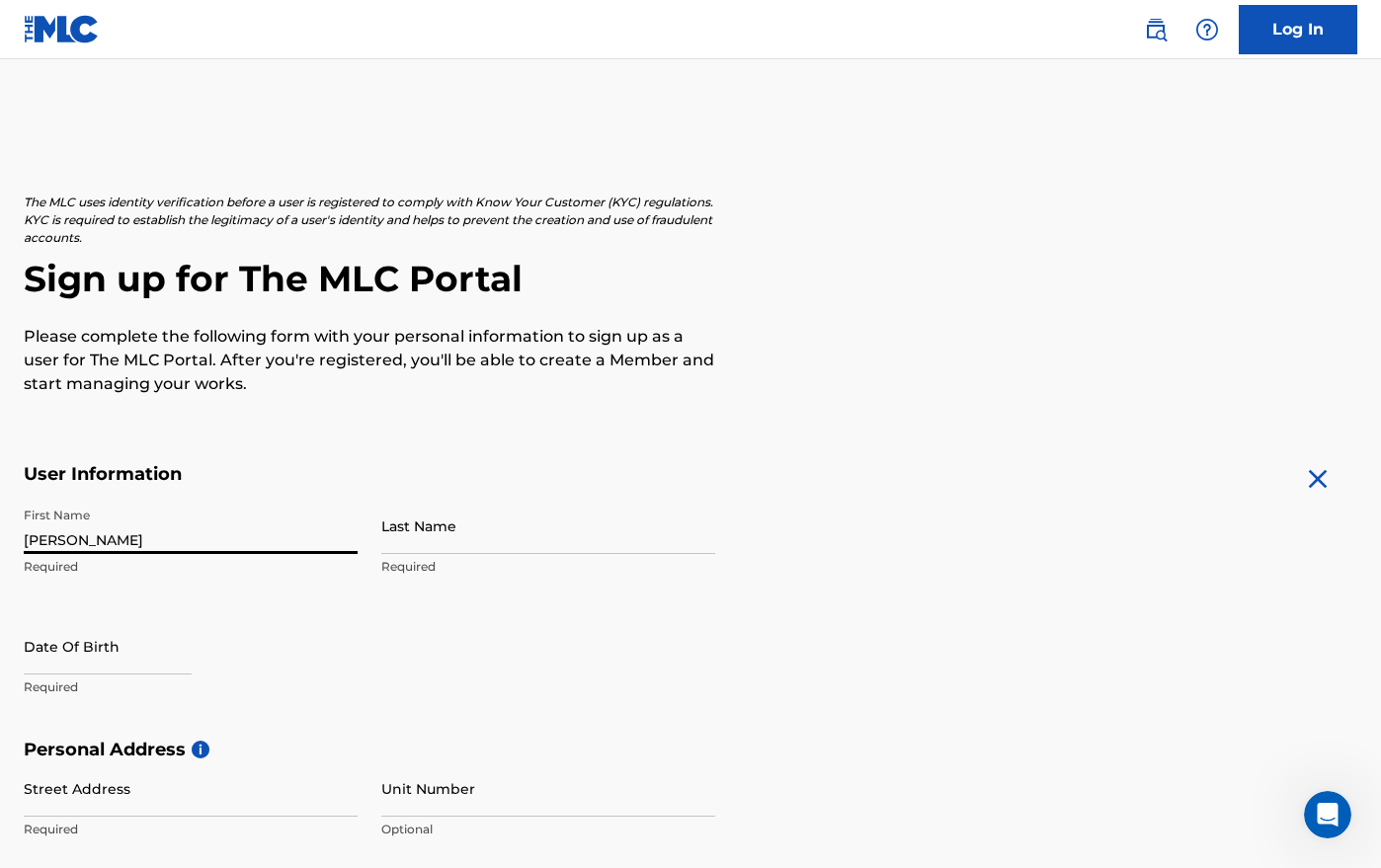 type on "[PERSON_NAME]" 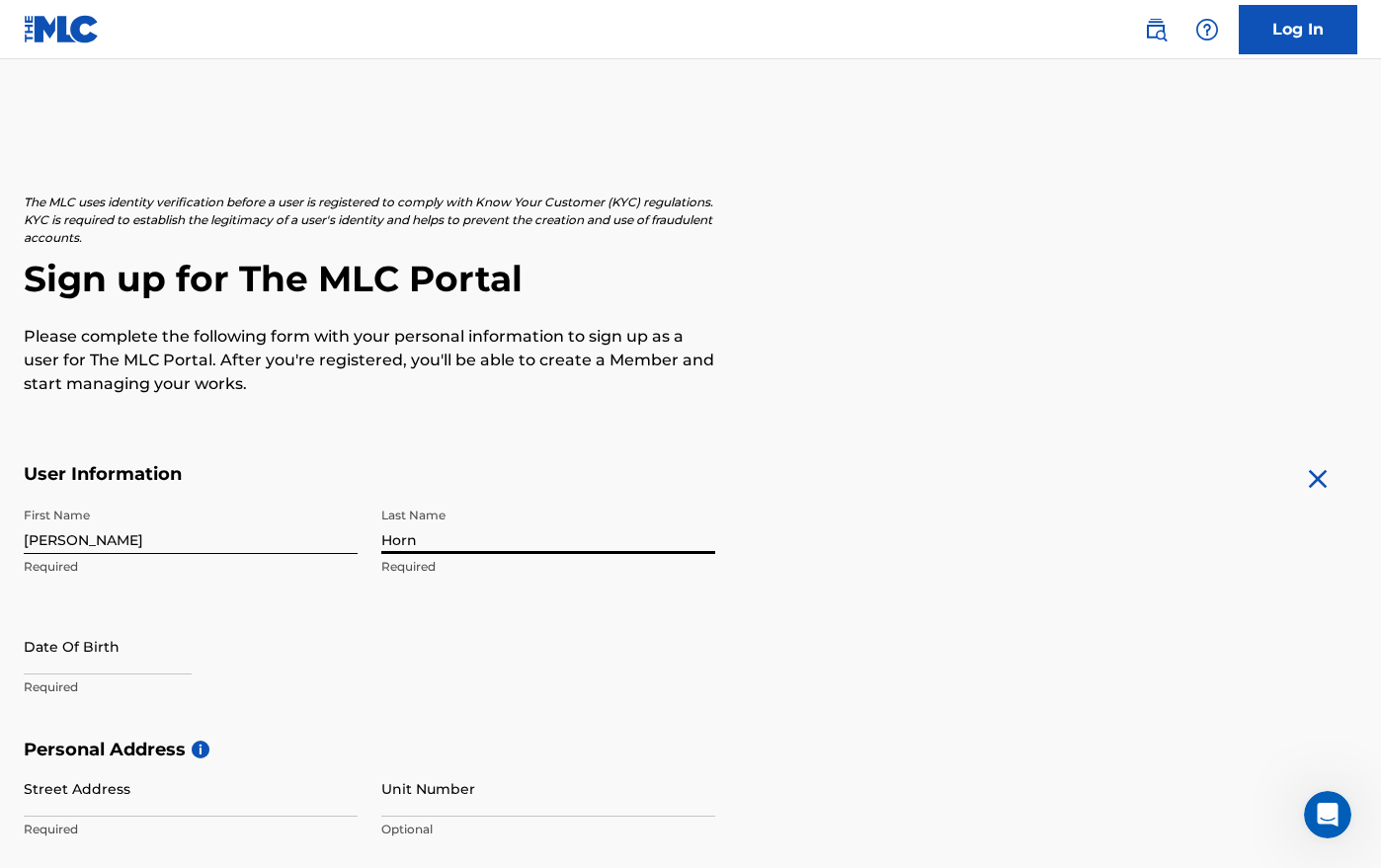 type on "Horn" 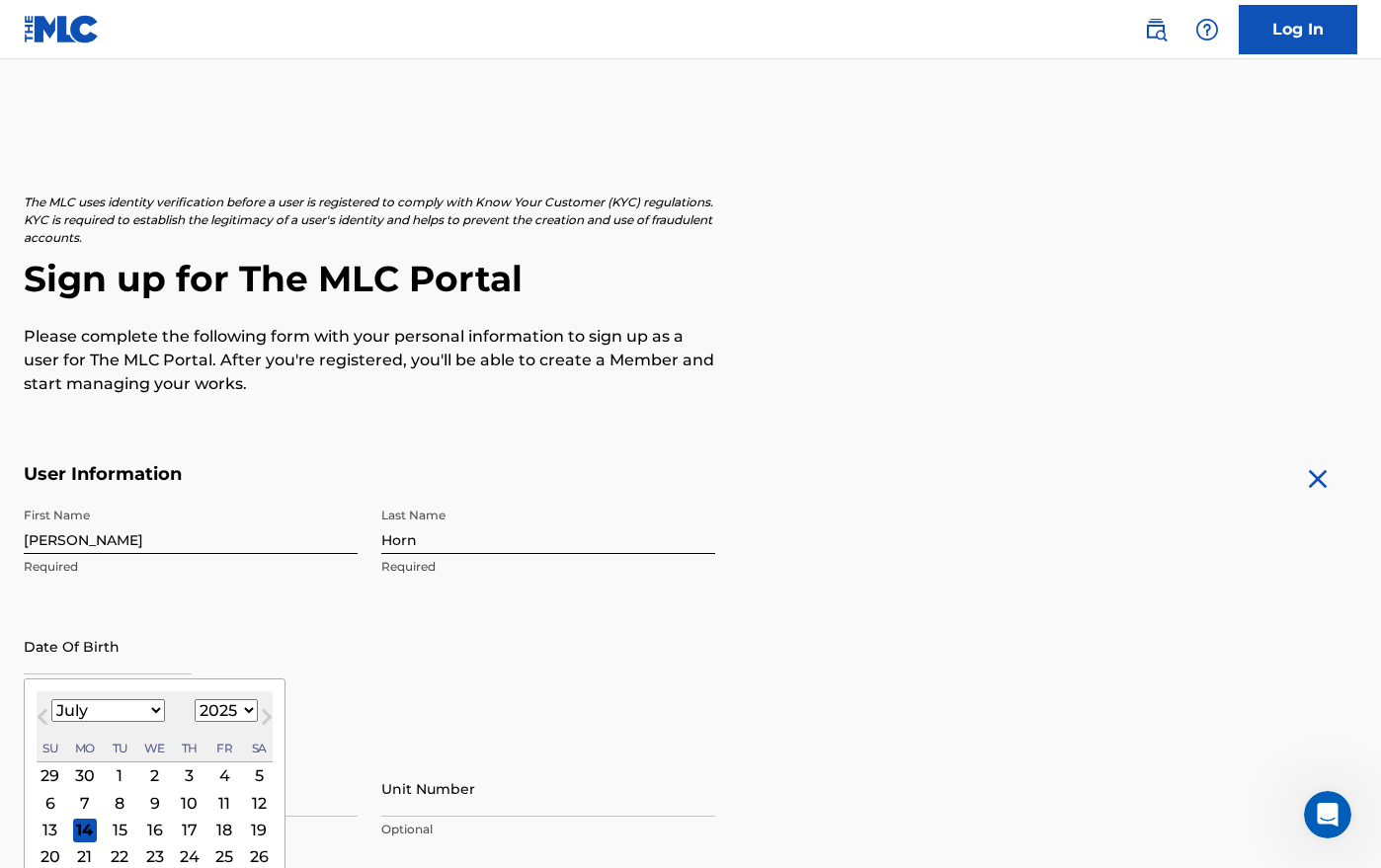 type on "2" 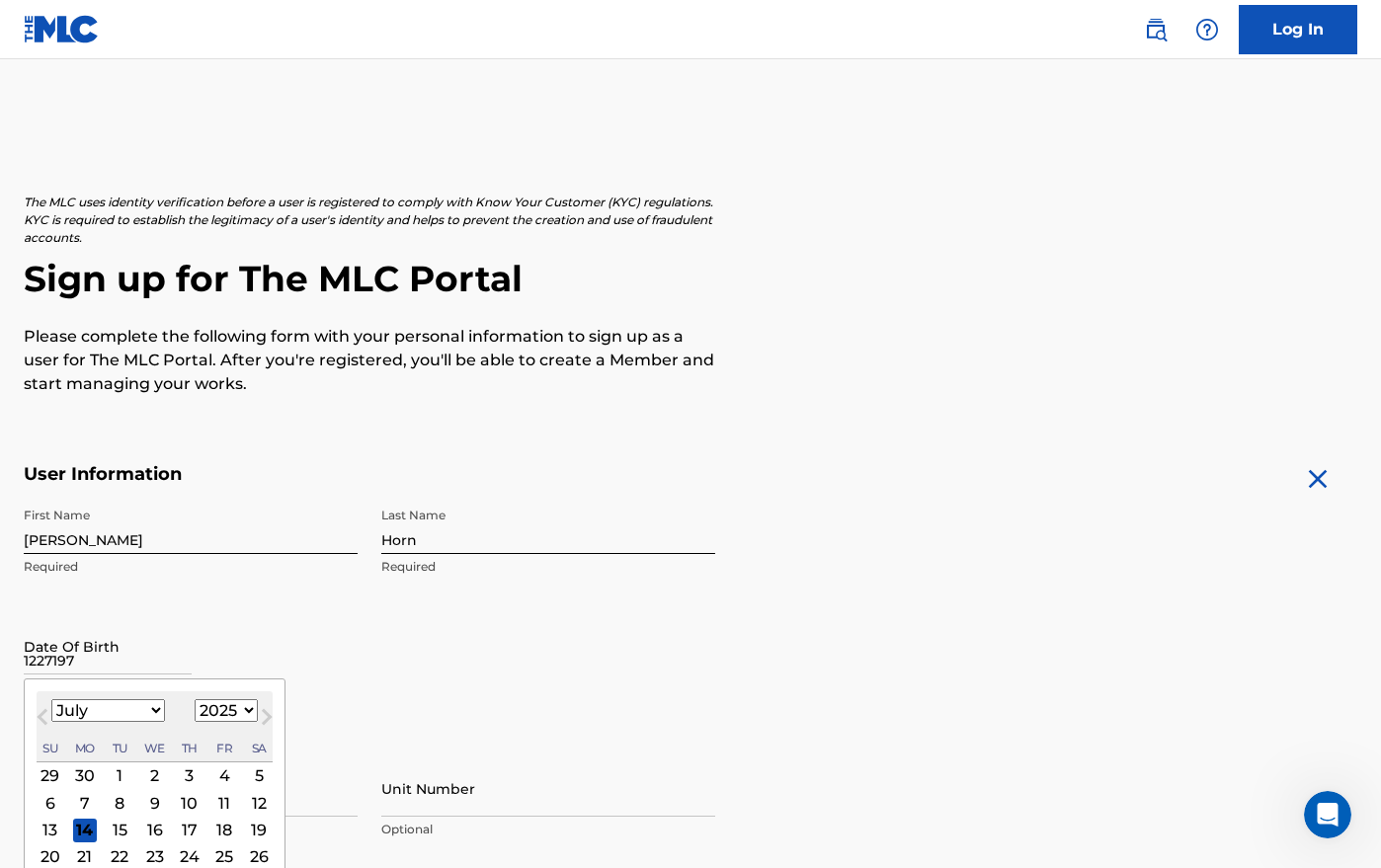 type on "12271977" 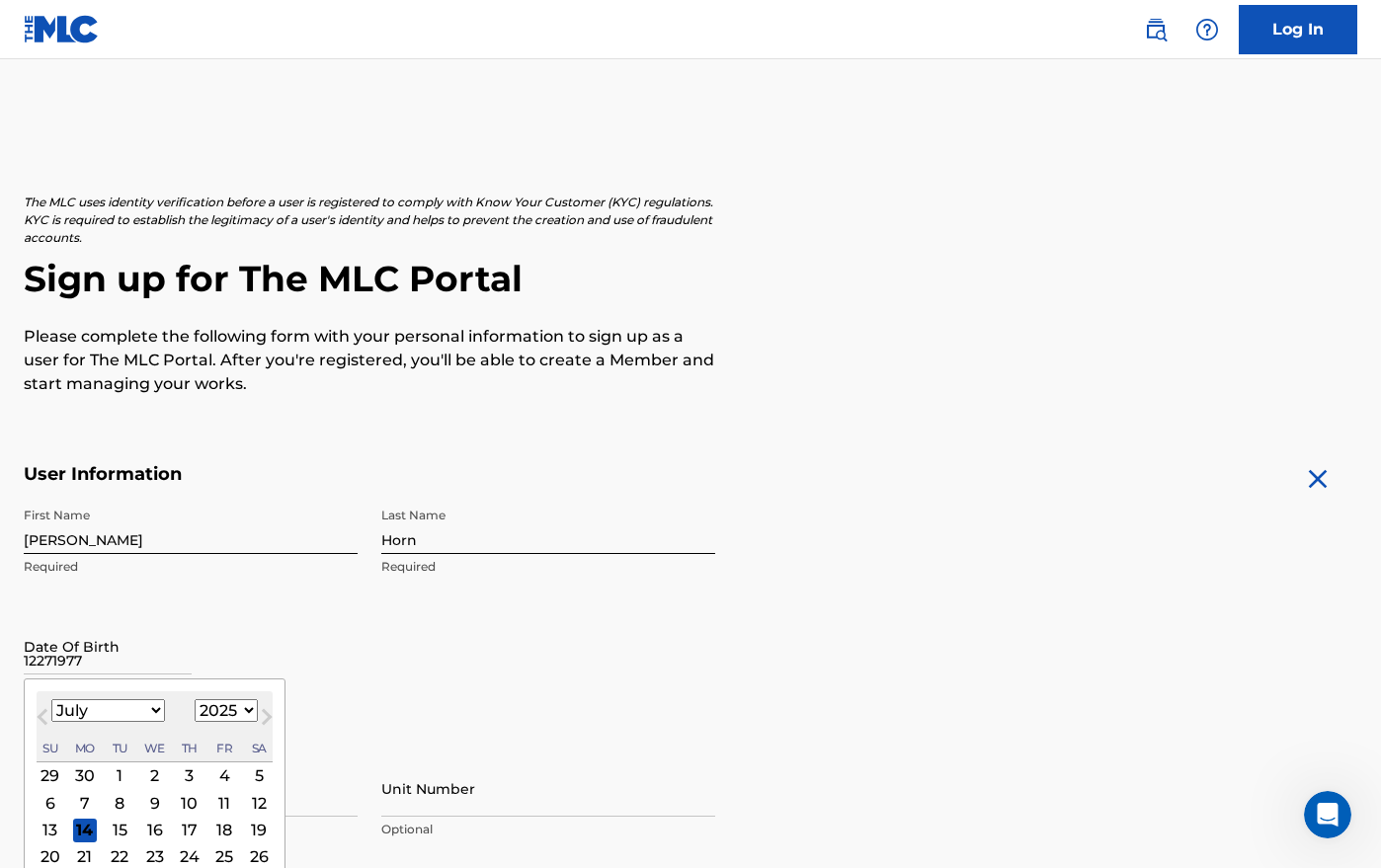 type 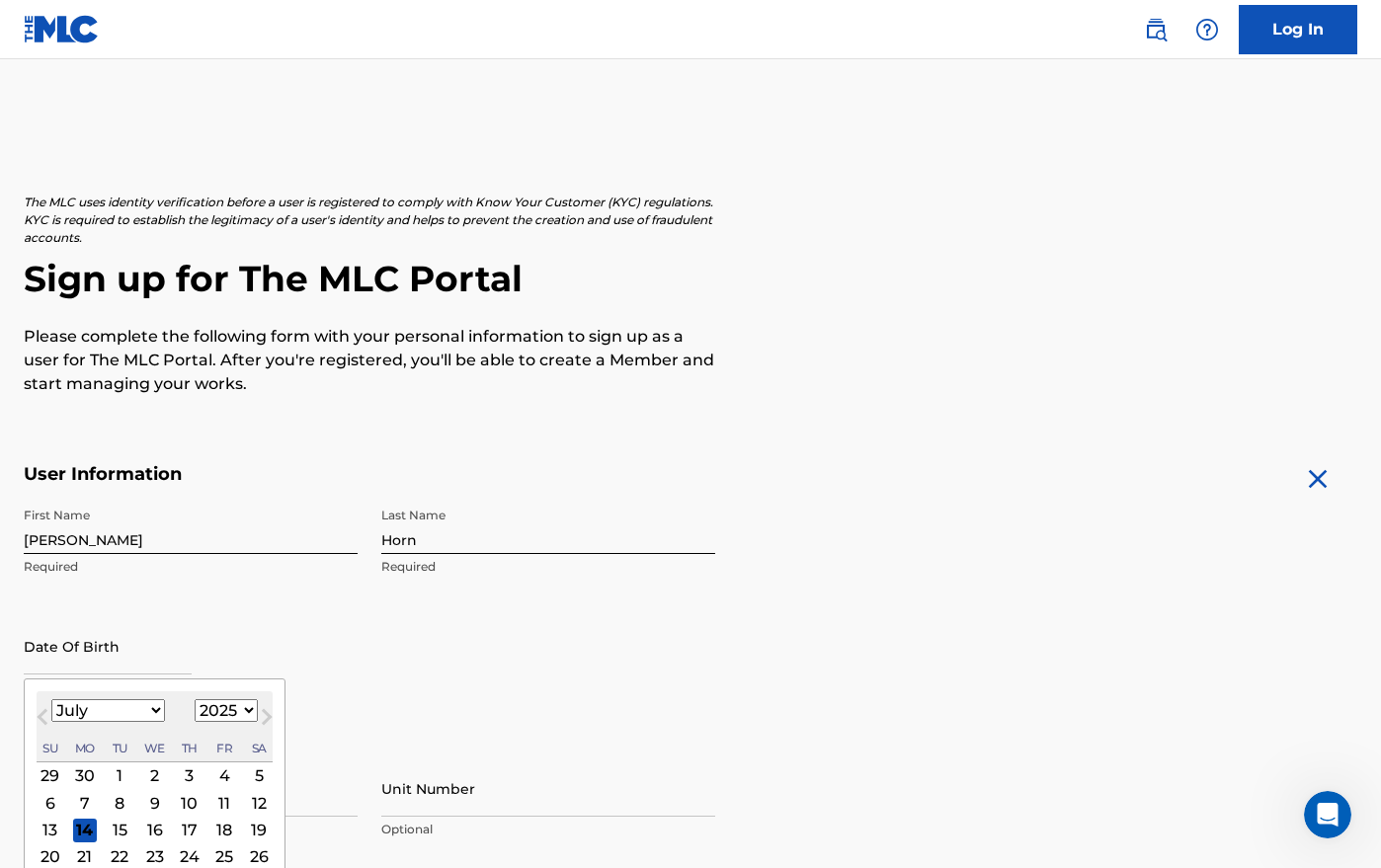 click on "Date Of Birth Previous Month Next Month July [DATE] February March April May June July August September October November [DATE] 1900 1901 1902 1903 1904 1905 1906 1907 1908 1909 1910 1911 1912 1913 1914 1915 1916 1917 1918 1919 1920 1921 1922 1923 1924 1925 1926 1927 1928 1929 1930 1931 1932 1933 1934 1935 1936 1937 1938 1939 1940 1941 1942 1943 1944 1945 1946 1947 1948 1949 1950 1951 1952 1953 1954 1955 1956 1957 1958 1959 1960 1961 1962 1963 1964 1965 1966 1967 1968 1969 1970 1971 1972 1973 1974 1975 1976 1977 1978 1979 1980 1981 1982 1983 1984 1985 1986 1987 1988 1989 1990 1991 1992 1993 1994 1995 1996 1997 1998 1999 2000 2001 2002 2003 2004 2005 2006 2007 2008 2009 2010 2011 2012 2013 2014 2015 2016 2017 2018 2019 2020 2021 2022 2023 2024 2025 2026 2027 2028 2029 2030 2031 2032 2033 2034 2035 2036 2037 2038 2039 2040 2041 2042 2043 2044 2045 2046 2047 2048 2049 2050 2051 2052 2053 2054 2055 2056 2057 2058 2059 2060 2061 2062 2063 2064 2065 2066 2067 2068 2069 2070 2071 2072 2073 2074 2075 Su" at bounding box center (191, 663) 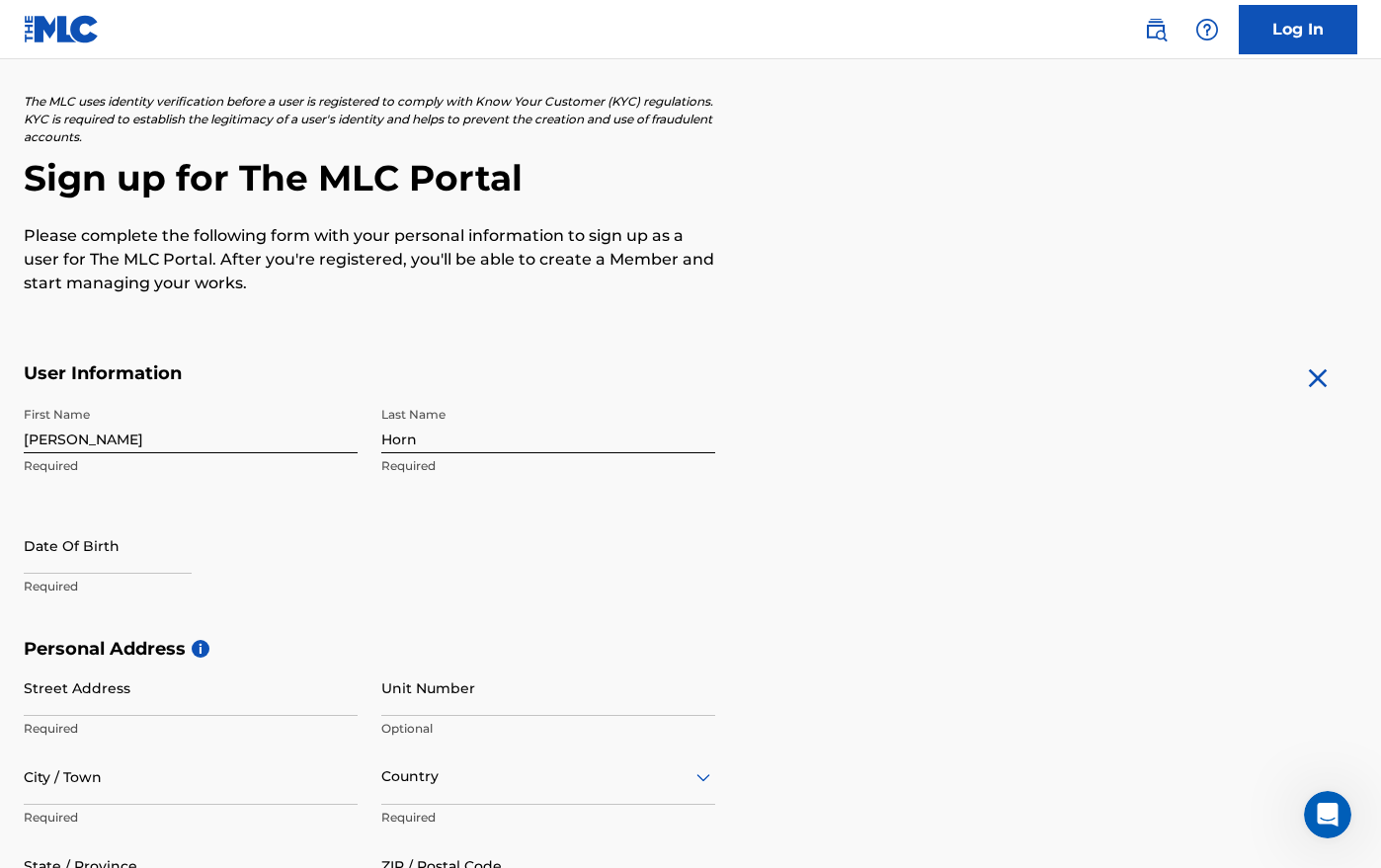 scroll, scrollTop: 107, scrollLeft: 0, axis: vertical 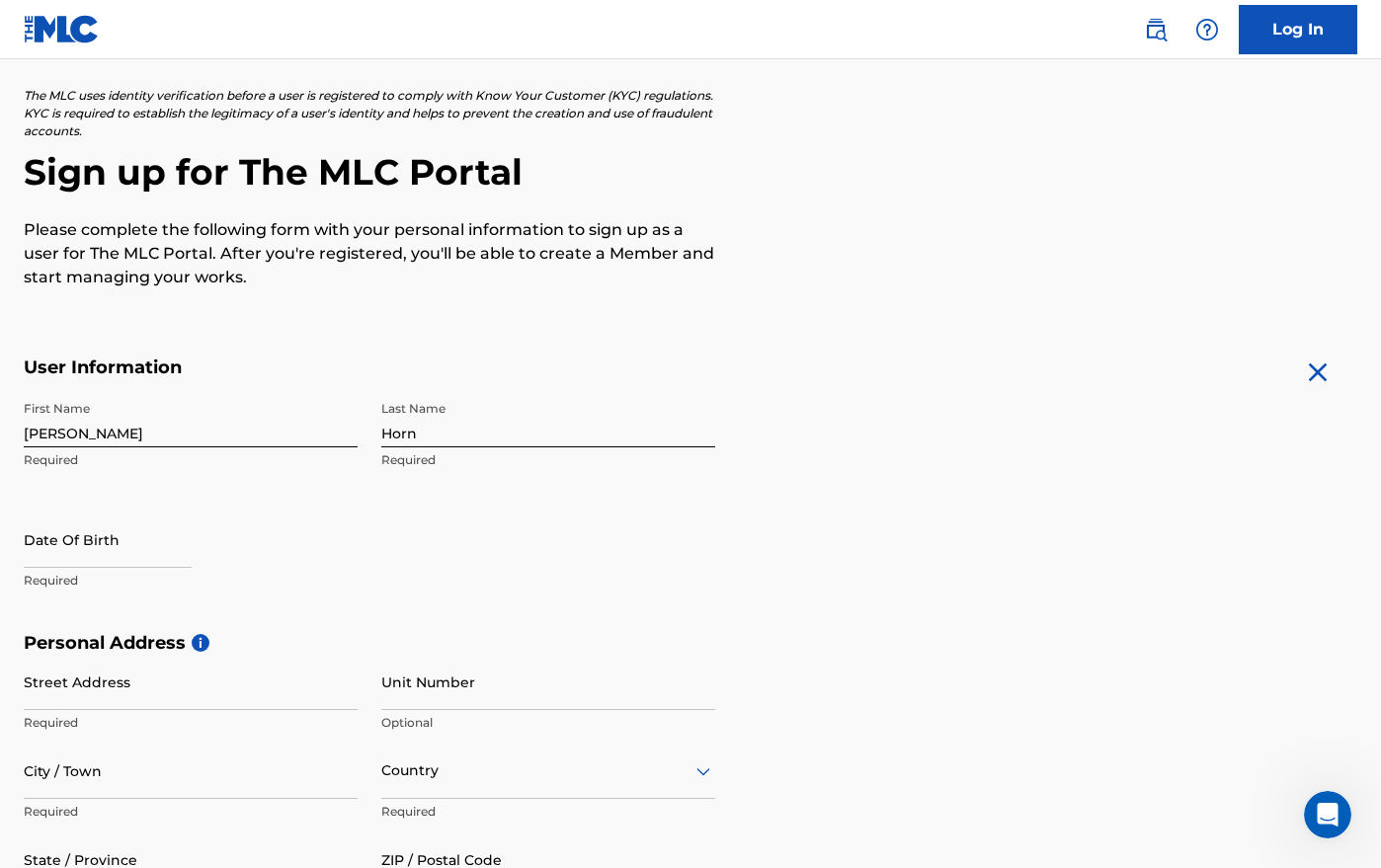 click at bounding box center [108, 539] 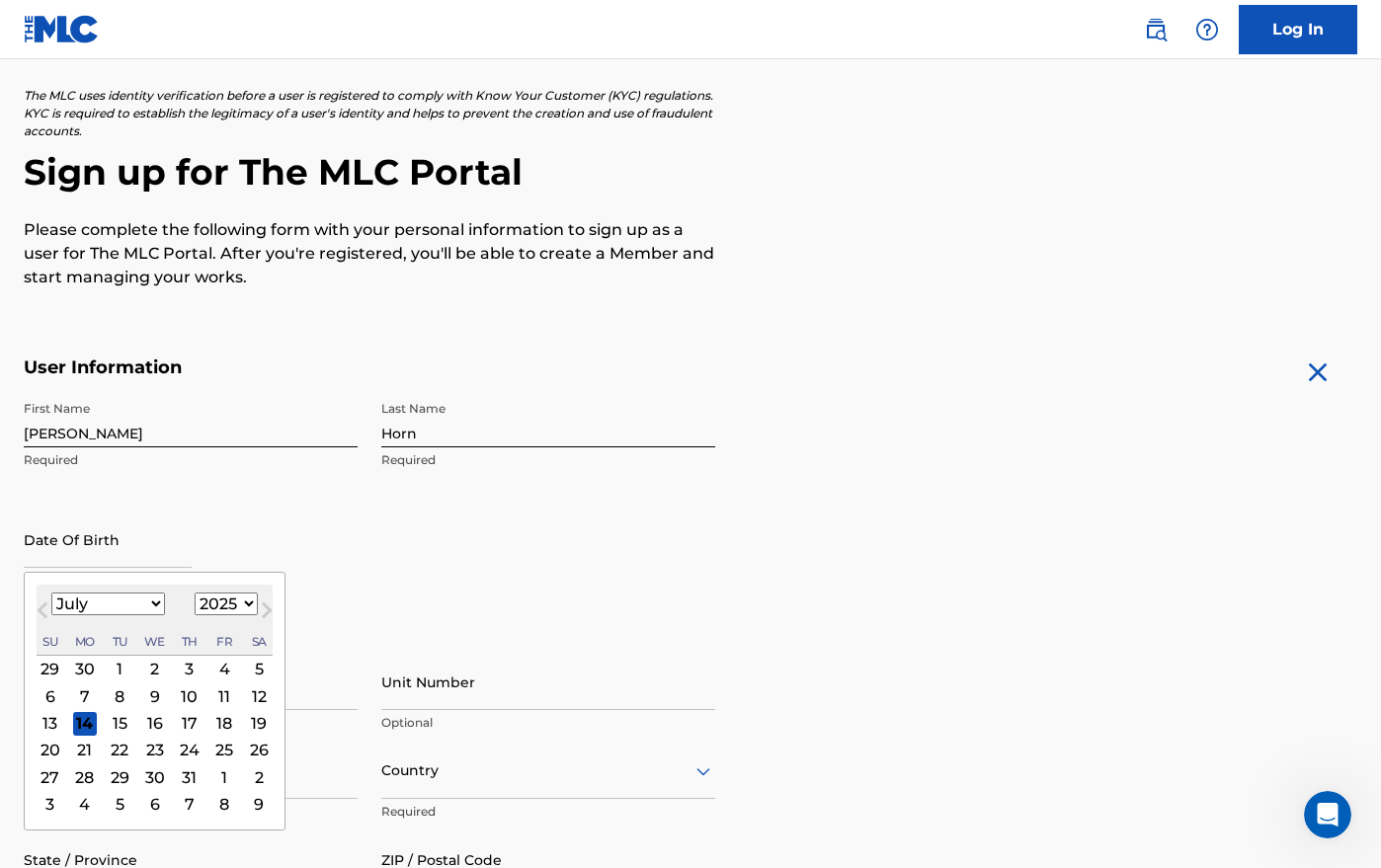 click on "January February March April May June July August September October November December" at bounding box center [108, 603] 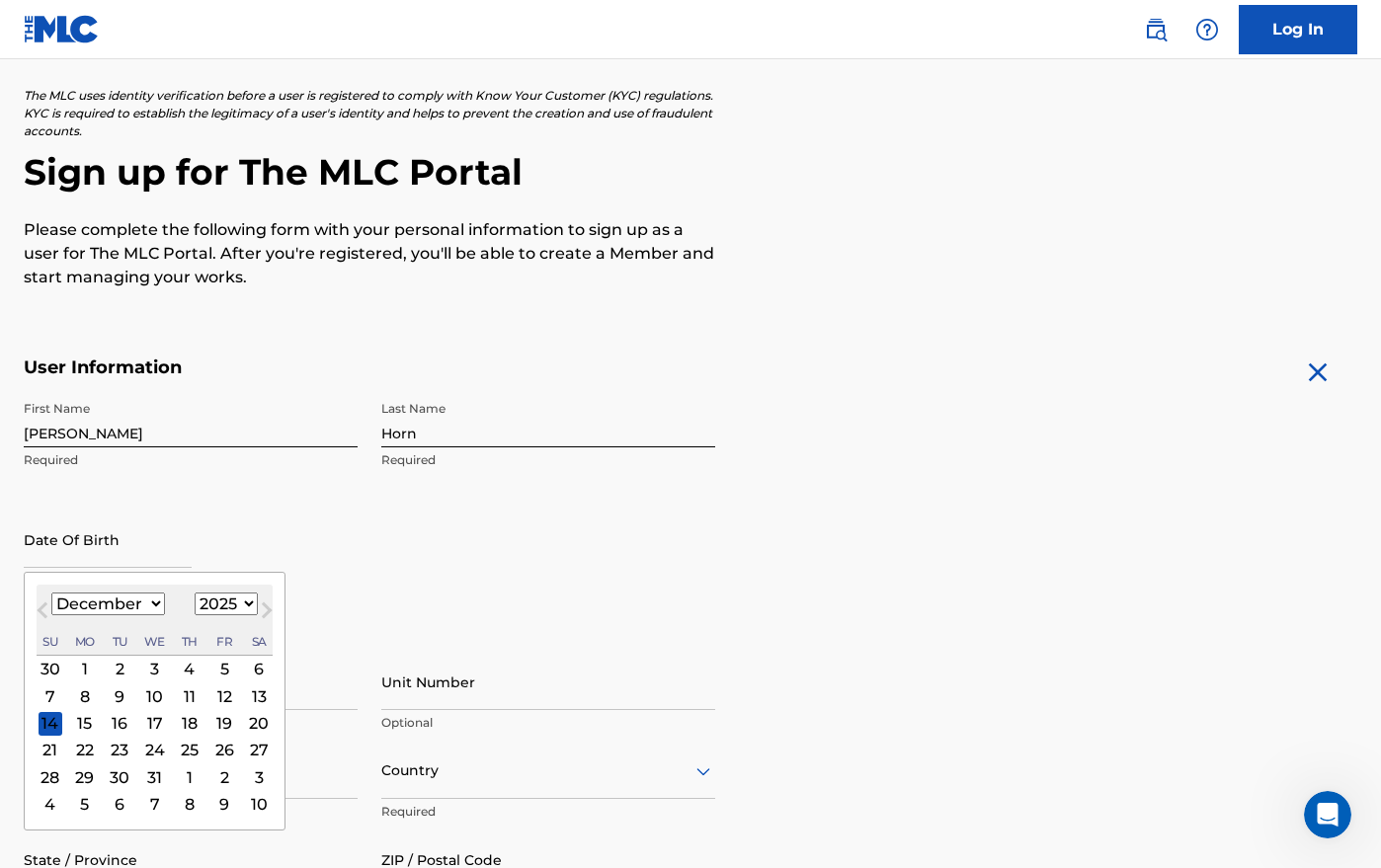 click on "1899 1900 1901 1902 1903 1904 1905 1906 1907 1908 1909 1910 1911 1912 1913 1914 1915 1916 1917 1918 1919 1920 1921 1922 1923 1924 1925 1926 1927 1928 1929 1930 1931 1932 1933 1934 1935 1936 1937 1938 1939 1940 1941 1942 1943 1944 1945 1946 1947 1948 1949 1950 1951 1952 1953 1954 1955 1956 1957 1958 1959 1960 1961 1962 1963 1964 1965 1966 1967 1968 1969 1970 1971 1972 1973 1974 1975 1976 1977 1978 1979 1980 1981 1982 1983 1984 1985 1986 1987 1988 1989 1990 1991 1992 1993 1994 1995 1996 1997 1998 1999 2000 2001 2002 2003 2004 2005 2006 2007 2008 2009 2010 2011 2012 2013 2014 2015 2016 2017 2018 2019 2020 2021 2022 2023 2024 2025 2026 2027 2028 2029 2030 2031 2032 2033 2034 2035 2036 2037 2038 2039 2040 2041 2042 2043 2044 2045 2046 2047 2048 2049 2050 2051 2052 2053 2054 2055 2056 2057 2058 2059 2060 2061 2062 2063 2064 2065 2066 2067 2068 2069 2070 2071 2072 2073 2074 2075 2076 2077 2078 2079 2080 2081 2082 2083 2084 2085 2086 2087 2088 2089 2090 2091 2092 2093 2094 2095 2096 2097 2098 2099 2100" at bounding box center [226, 603] 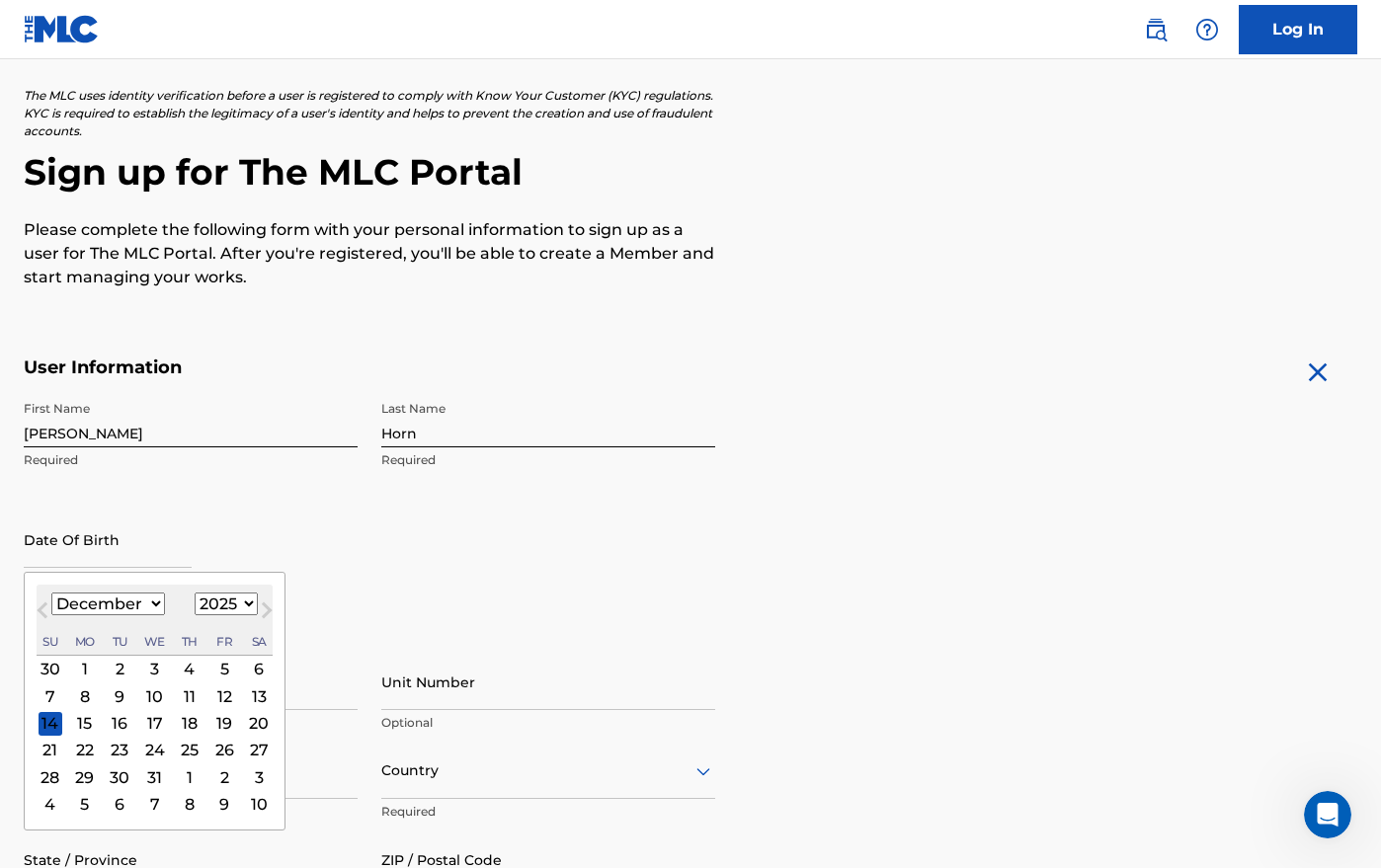 select on "1977" 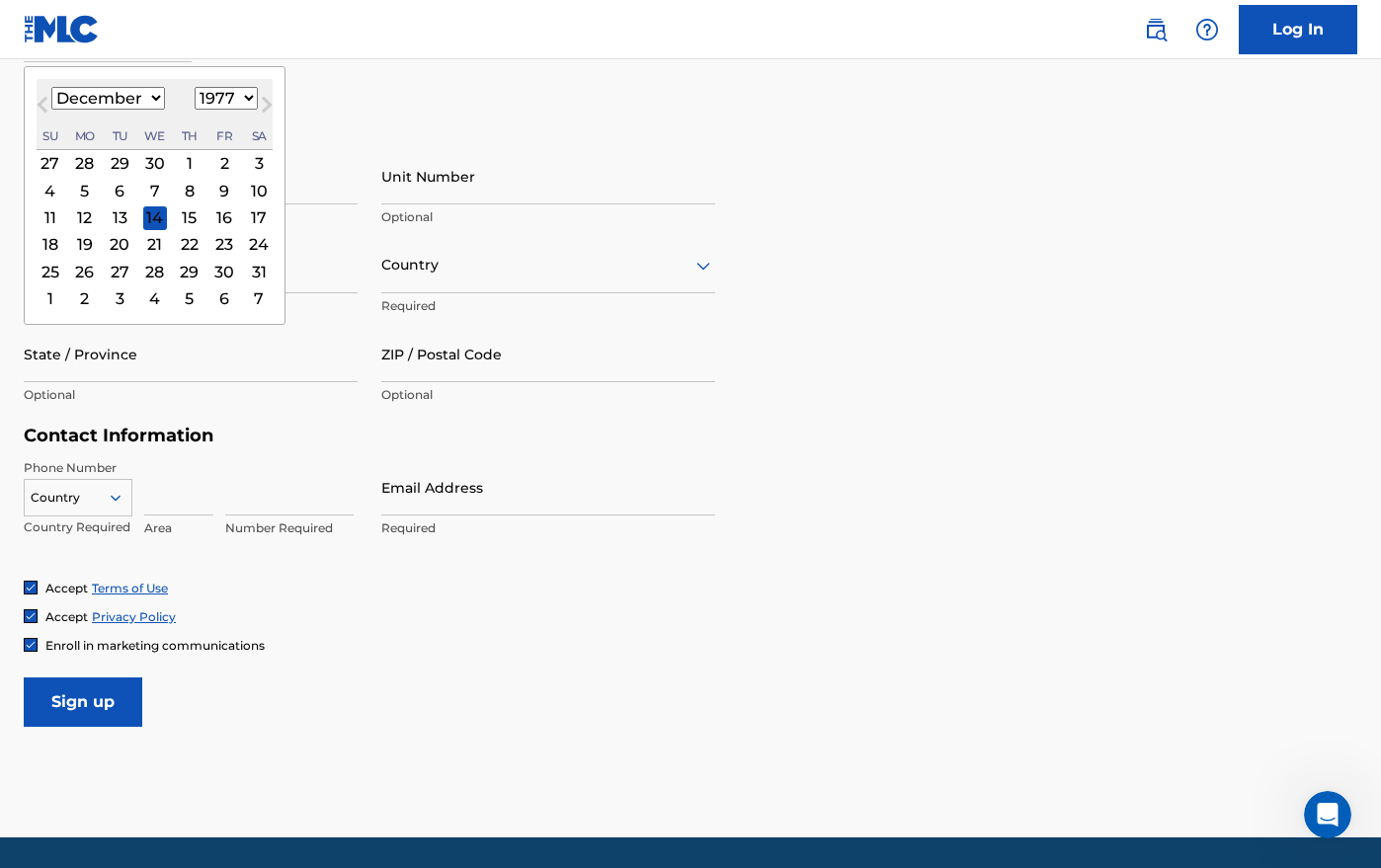 scroll, scrollTop: 675, scrollLeft: 0, axis: vertical 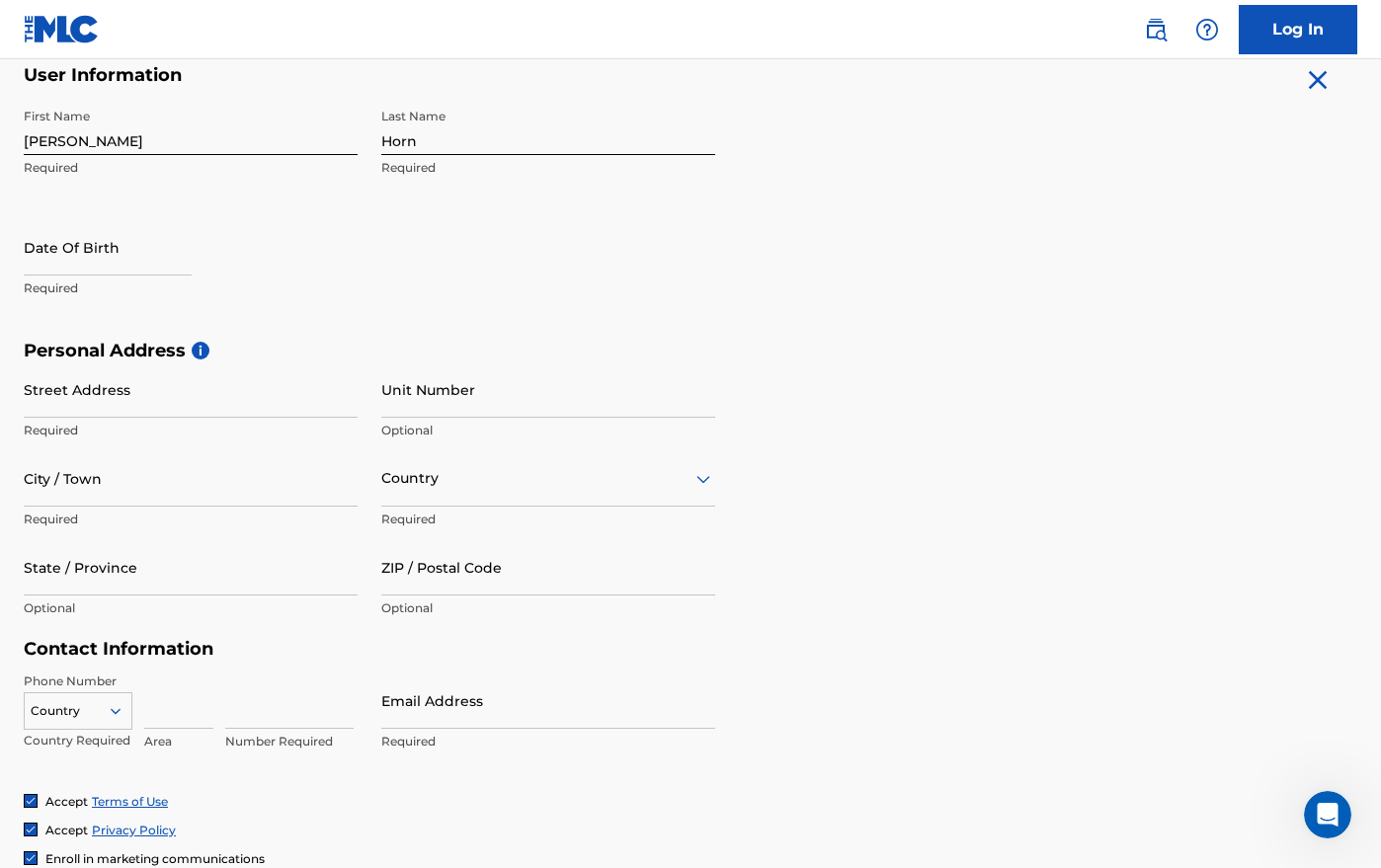 click at bounding box center (108, 247) 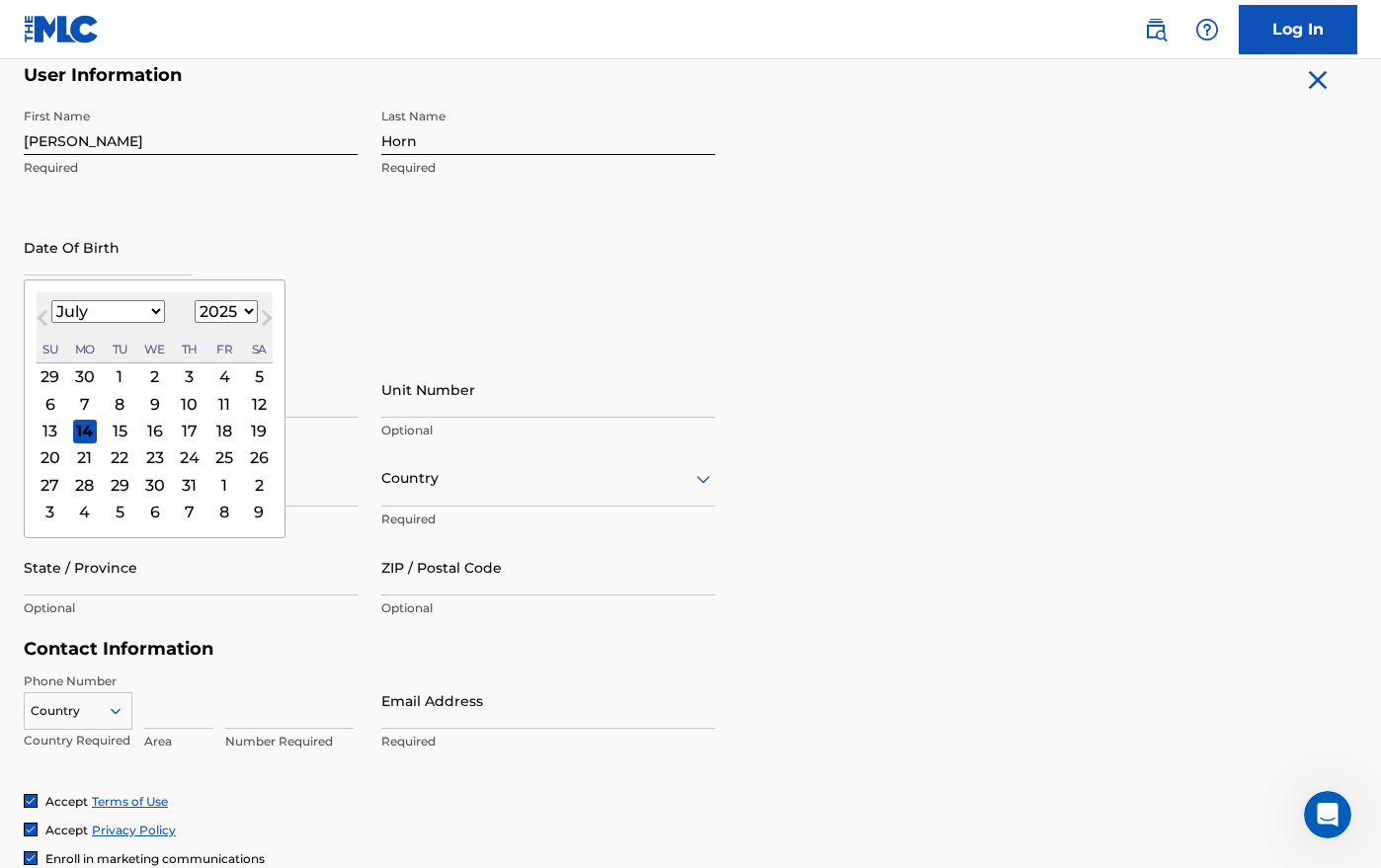 click on "January February March April May June July August September October November December" at bounding box center (108, 311) 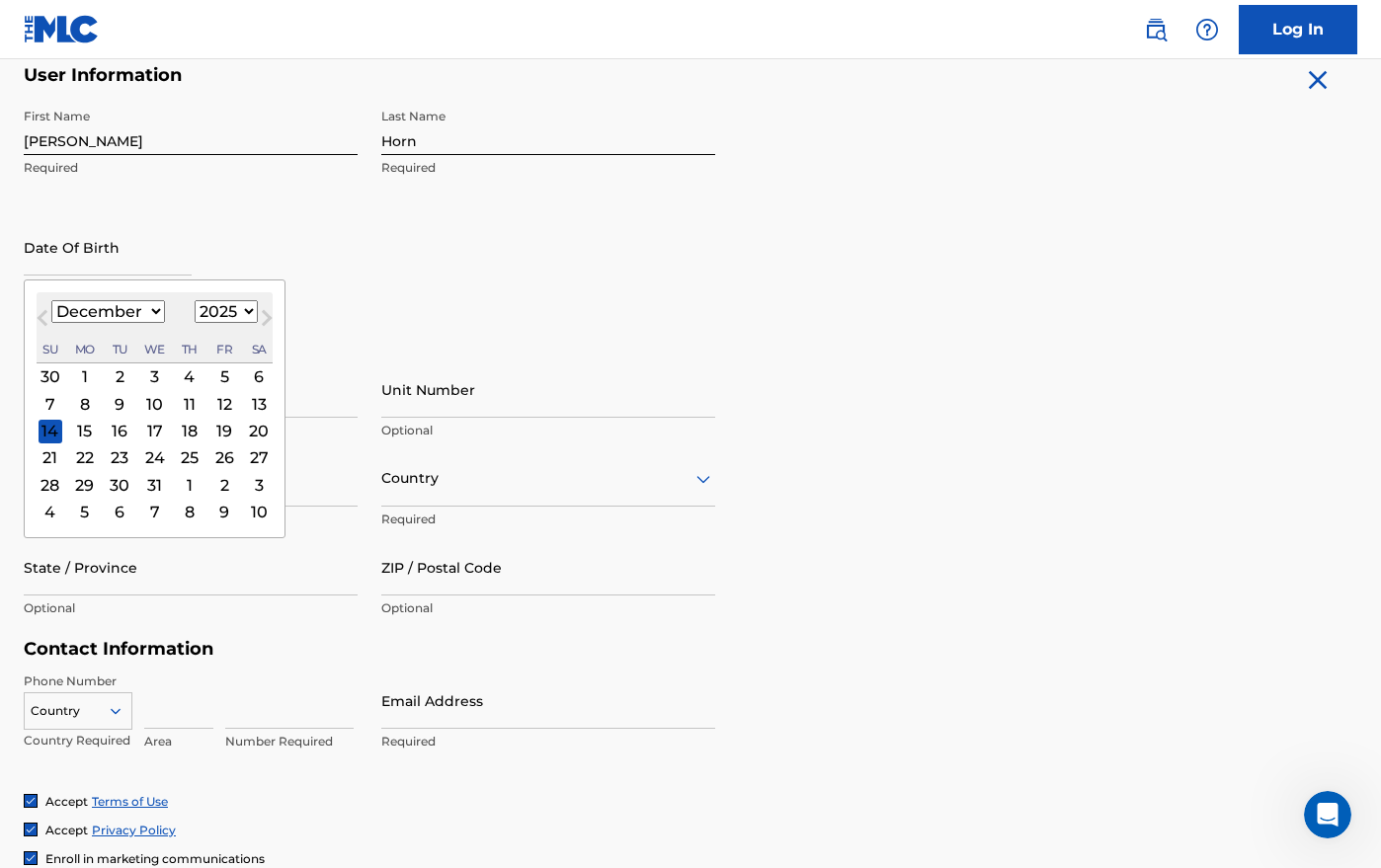 click on "1899 1900 1901 1902 1903 1904 1905 1906 1907 1908 1909 1910 1911 1912 1913 1914 1915 1916 1917 1918 1919 1920 1921 1922 1923 1924 1925 1926 1927 1928 1929 1930 1931 1932 1933 1934 1935 1936 1937 1938 1939 1940 1941 1942 1943 1944 1945 1946 1947 1948 1949 1950 1951 1952 1953 1954 1955 1956 1957 1958 1959 1960 1961 1962 1963 1964 1965 1966 1967 1968 1969 1970 1971 1972 1973 1974 1975 1976 1977 1978 1979 1980 1981 1982 1983 1984 1985 1986 1987 1988 1989 1990 1991 1992 1993 1994 1995 1996 1997 1998 1999 2000 2001 2002 2003 2004 2005 2006 2007 2008 2009 2010 2011 2012 2013 2014 2015 2016 2017 2018 2019 2020 2021 2022 2023 2024 2025 2026 2027 2028 2029 2030 2031 2032 2033 2034 2035 2036 2037 2038 2039 2040 2041 2042 2043 2044 2045 2046 2047 2048 2049 2050 2051 2052 2053 2054 2055 2056 2057 2058 2059 2060 2061 2062 2063 2064 2065 2066 2067 2068 2069 2070 2071 2072 2073 2074 2075 2076 2077 2078 2079 2080 2081 2082 2083 2084 2085 2086 2087 2088 2089 2090 2091 2092 2093 2094 2095 2096 2097 2098 2099 2100" at bounding box center (226, 311) 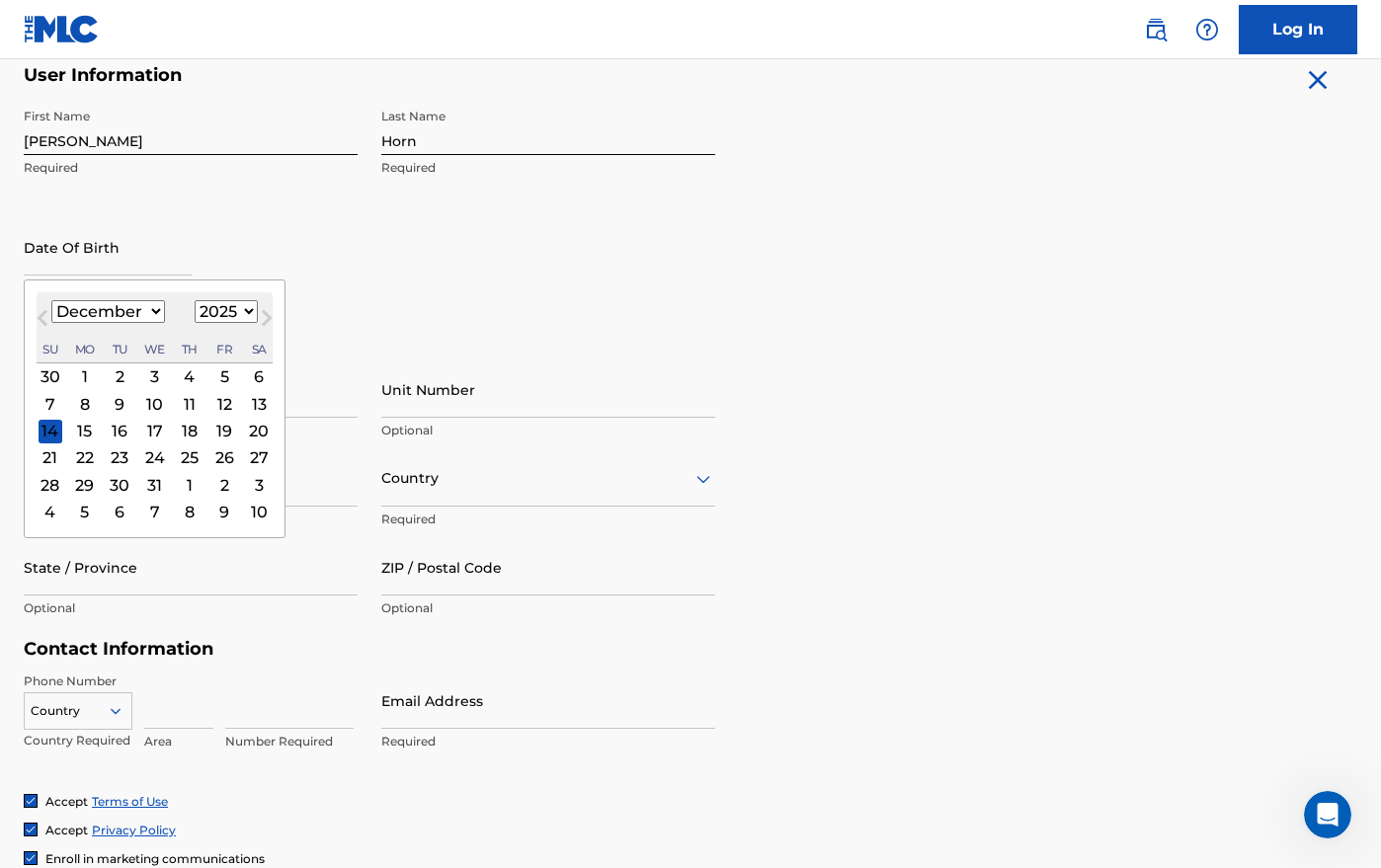 select on "1977" 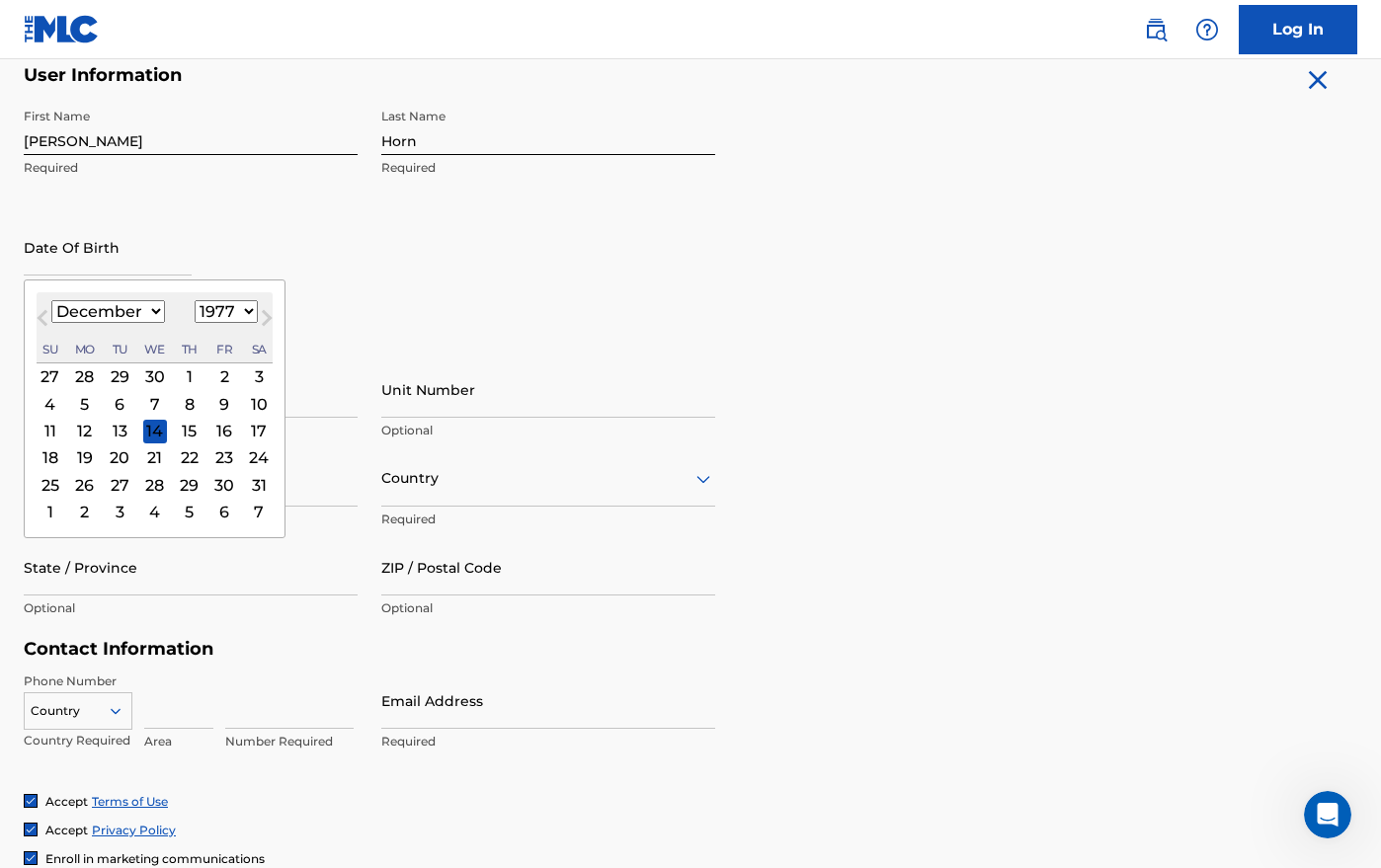 click on "27" at bounding box center (120, 485) 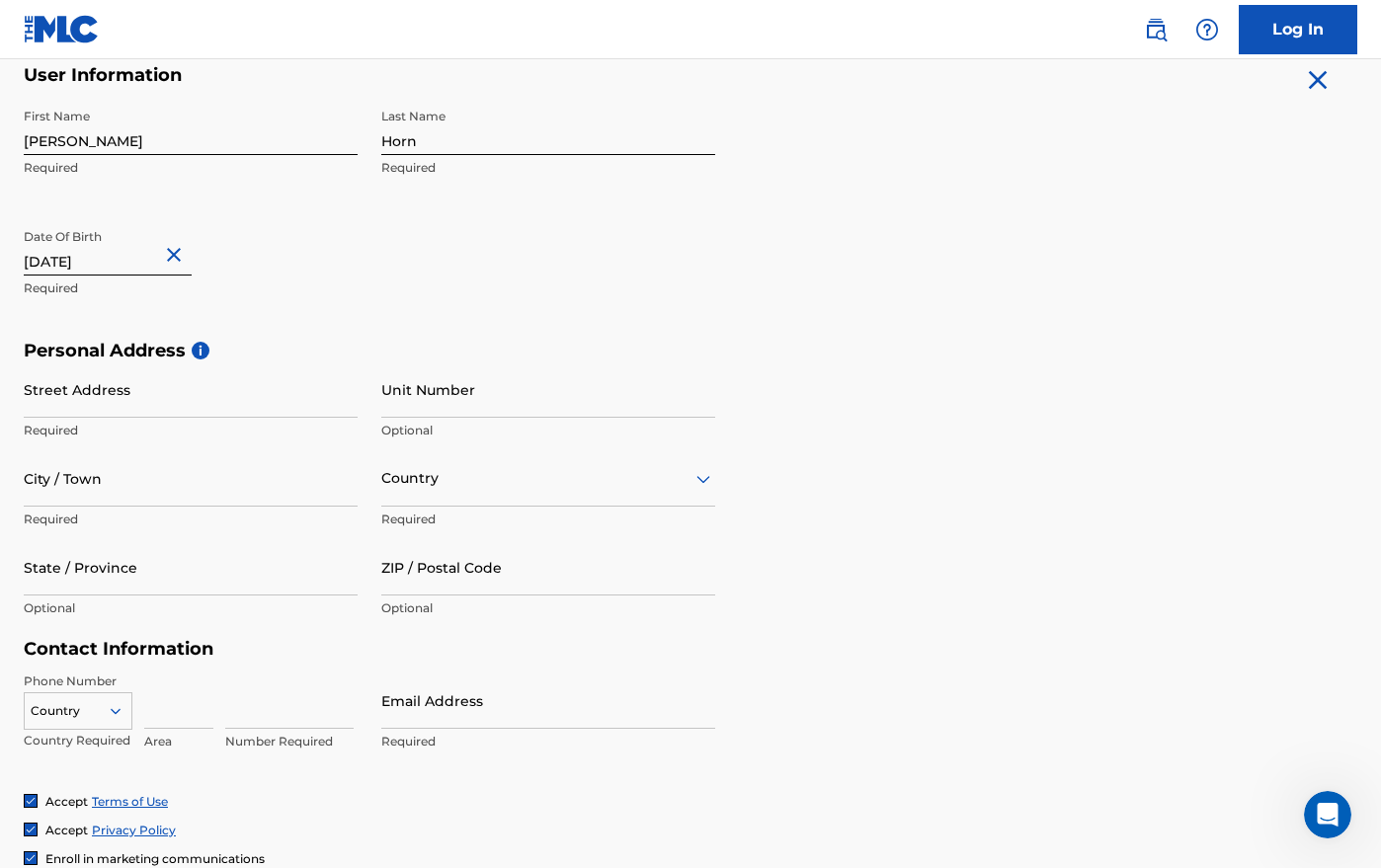 click on "Street Address" at bounding box center [191, 389] 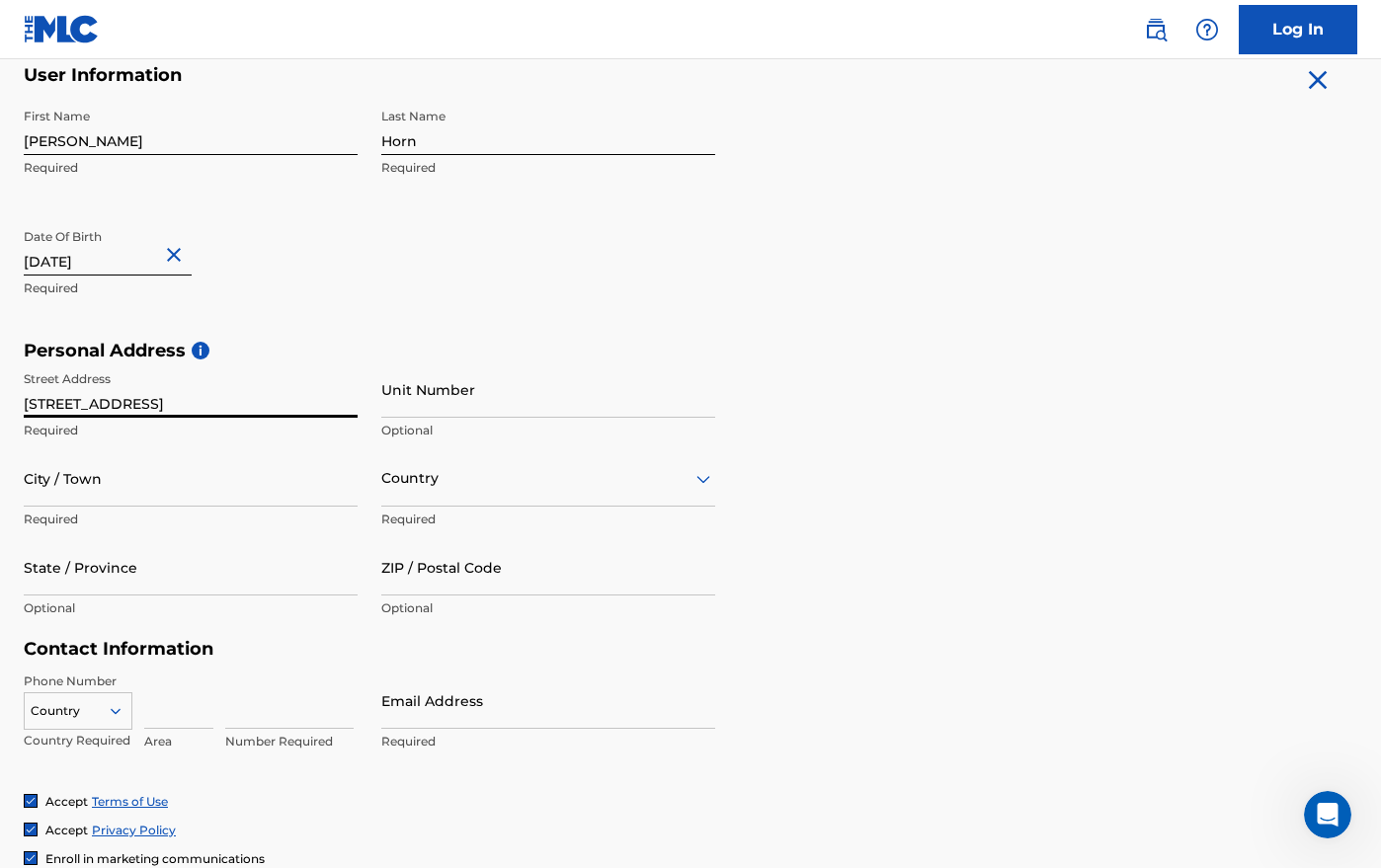 type on "[STREET_ADDRESS]" 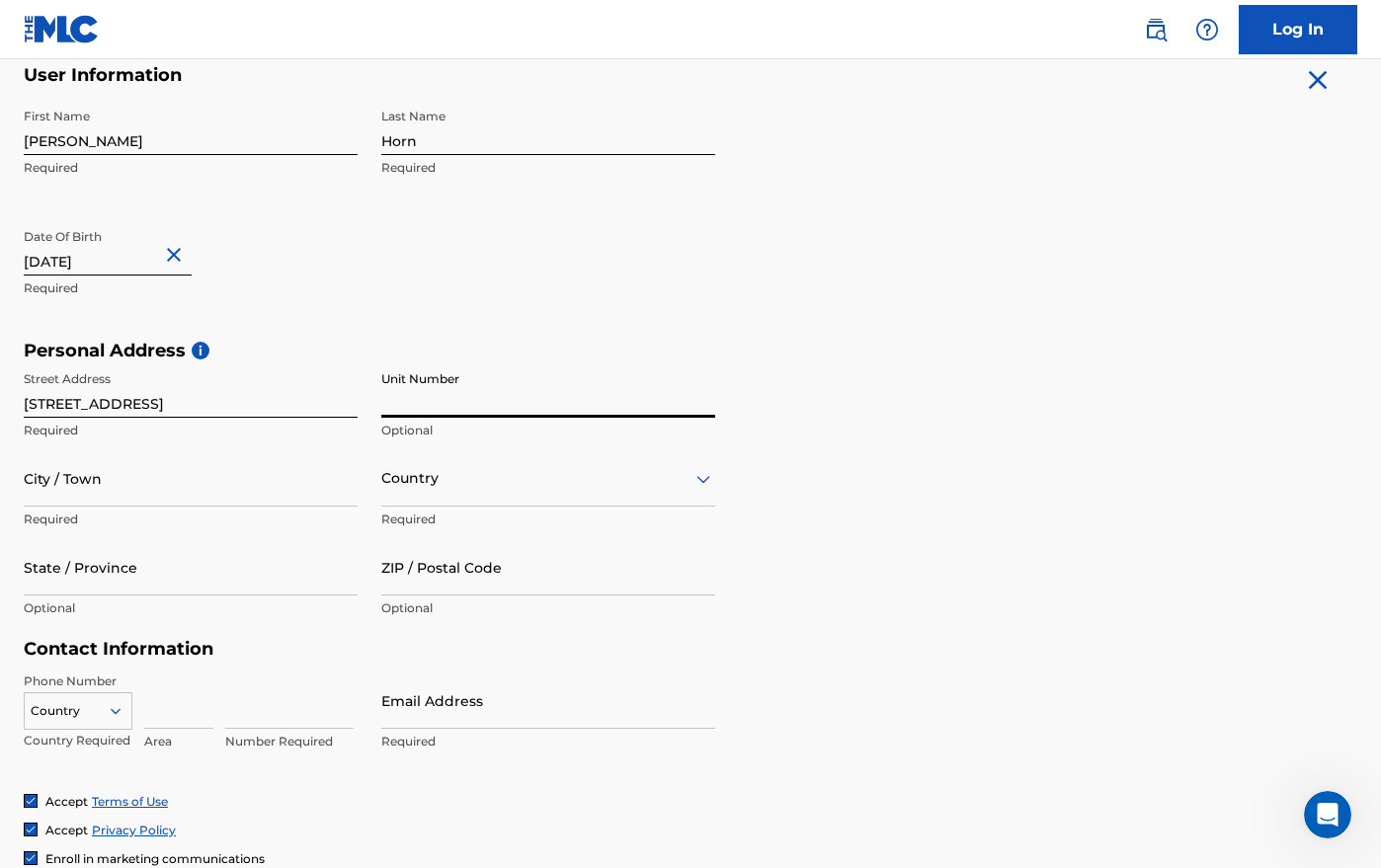 type on "q" 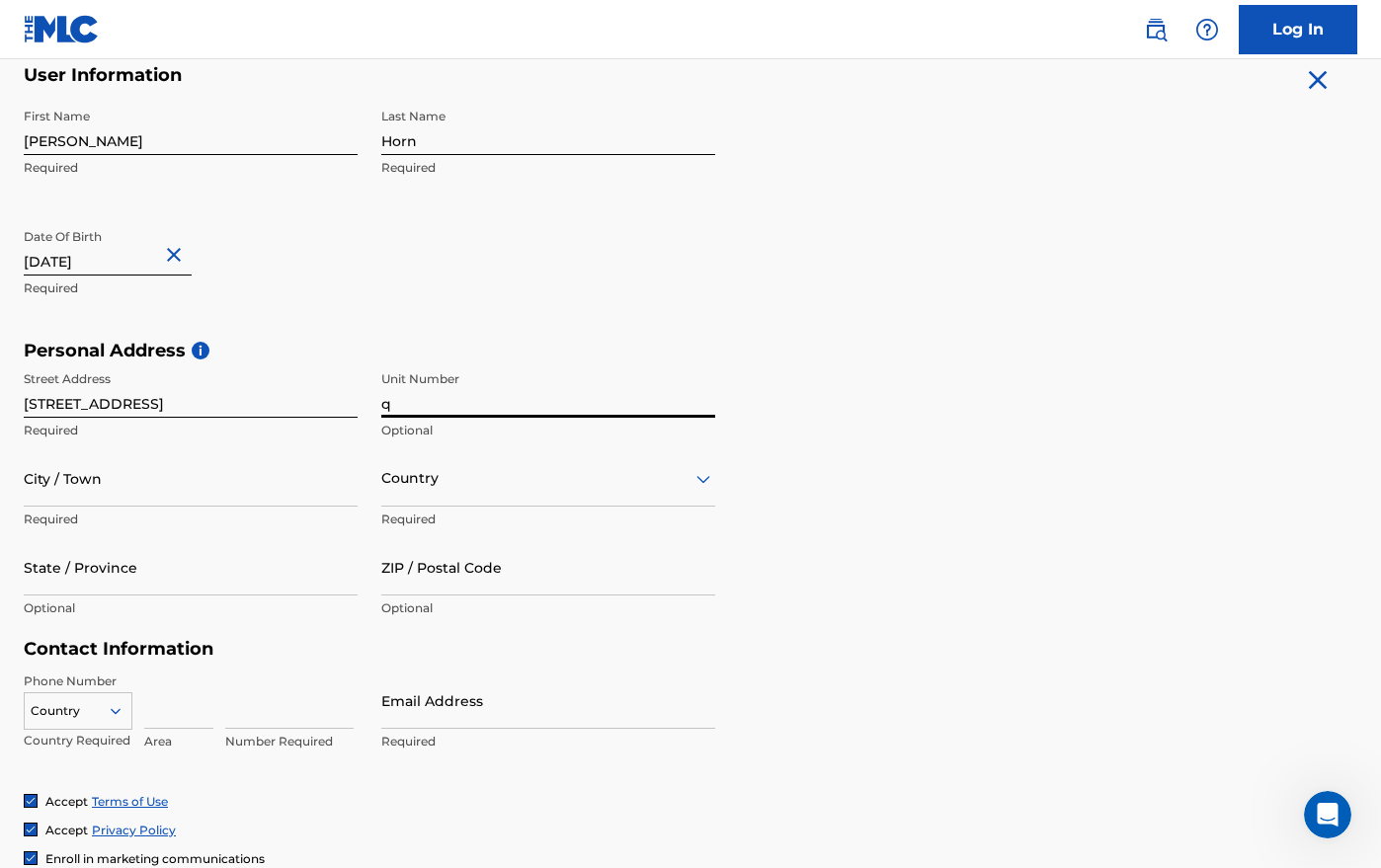 type 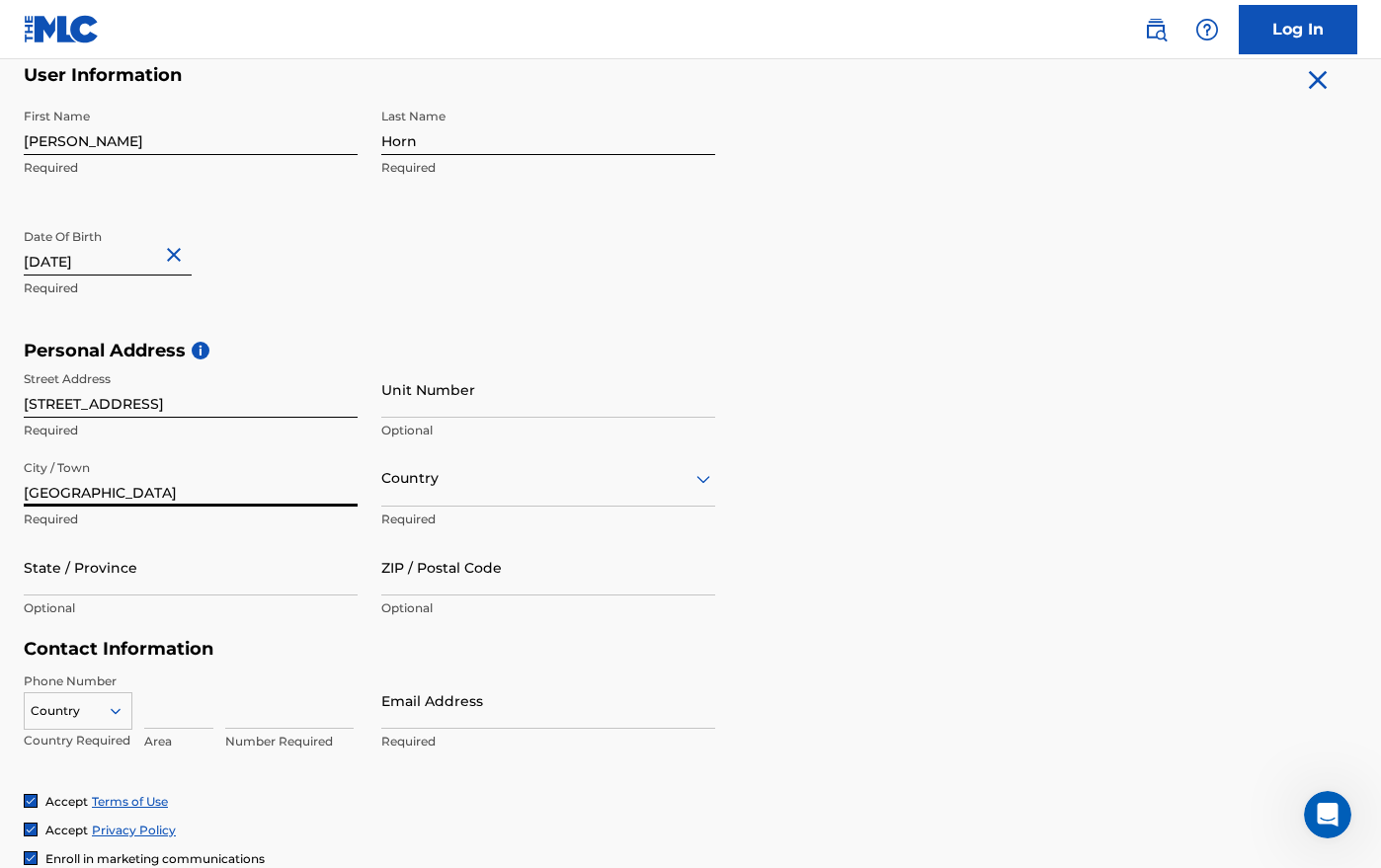 type on "[GEOGRAPHIC_DATA]" 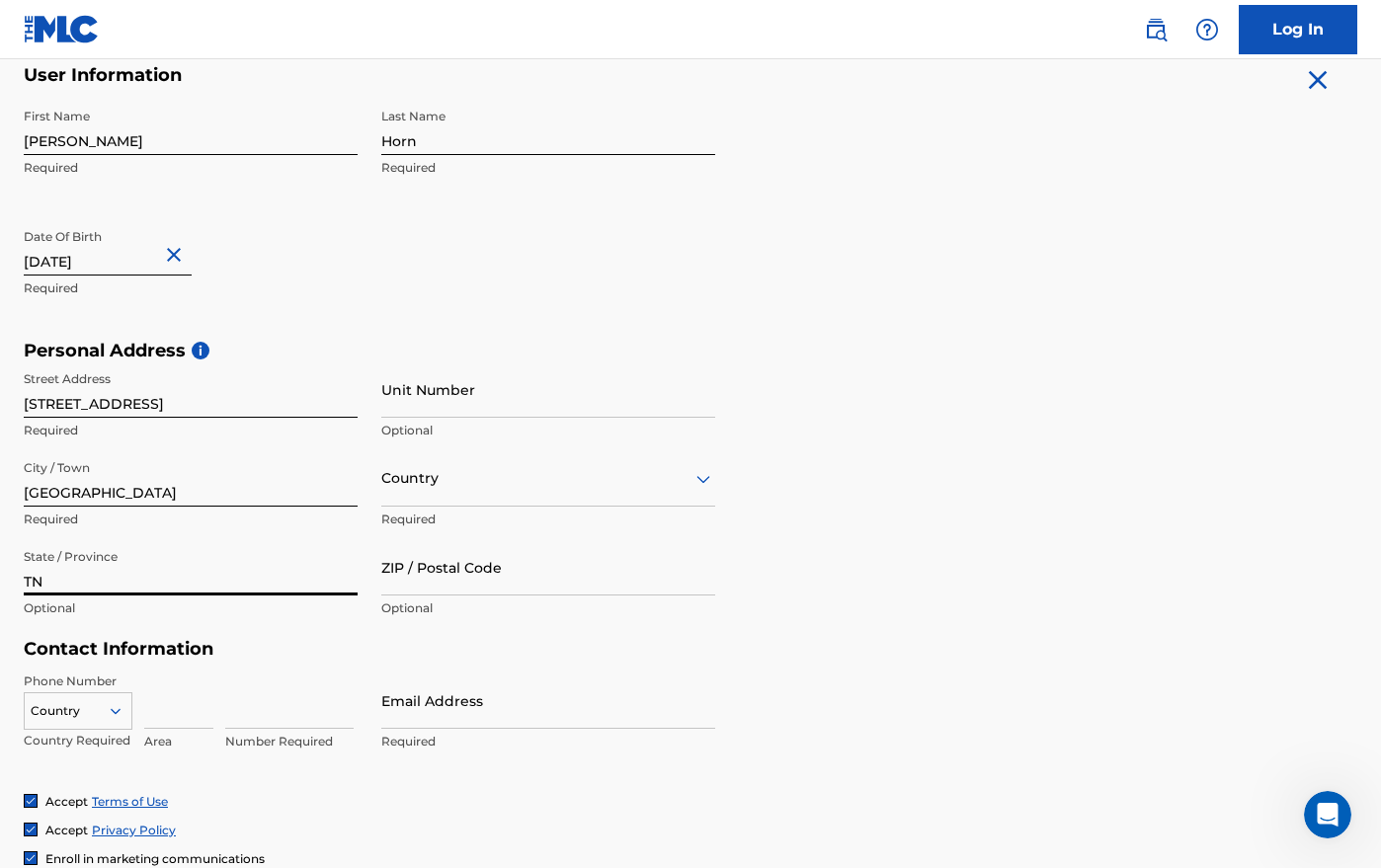 type on "TN" 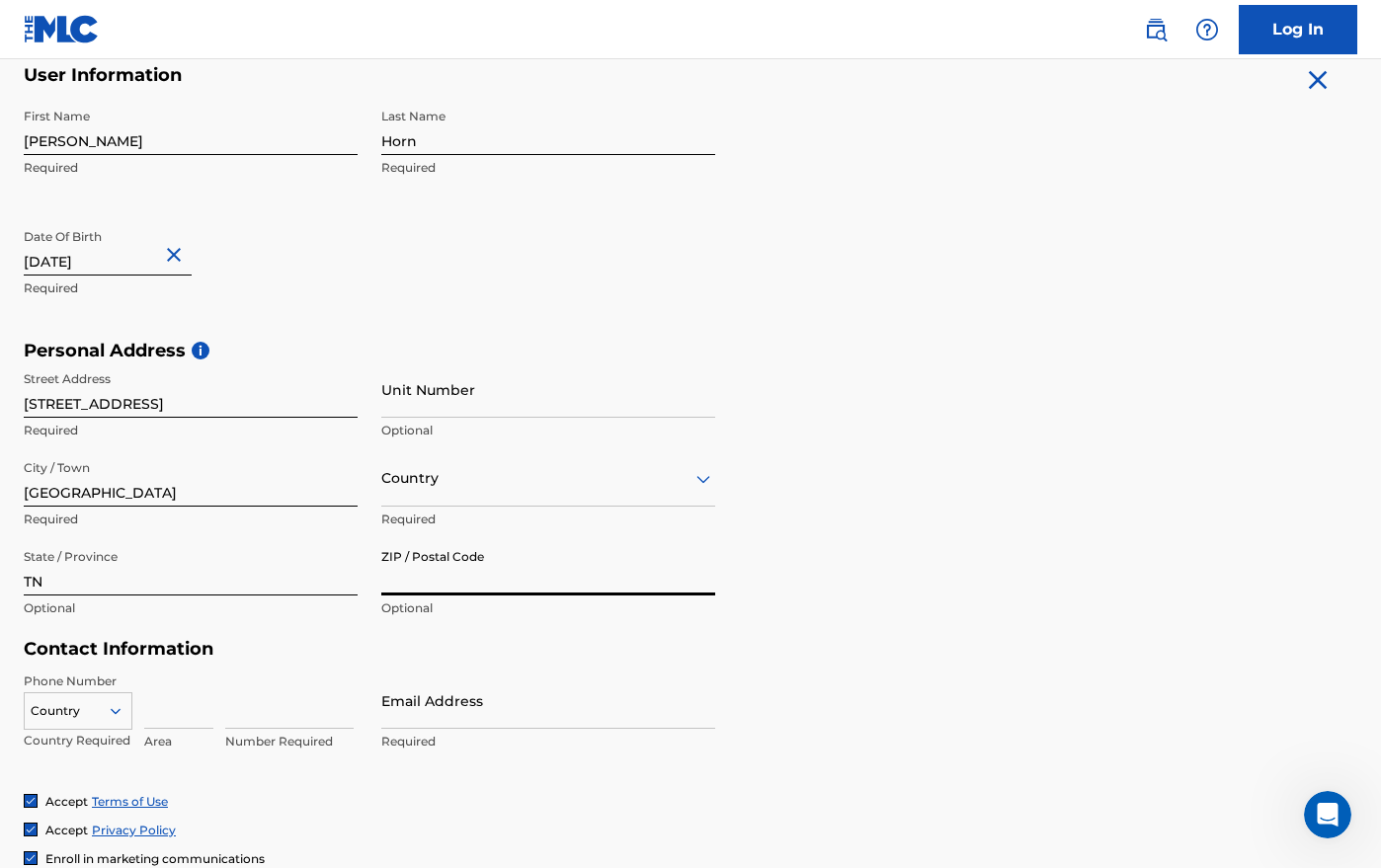 click 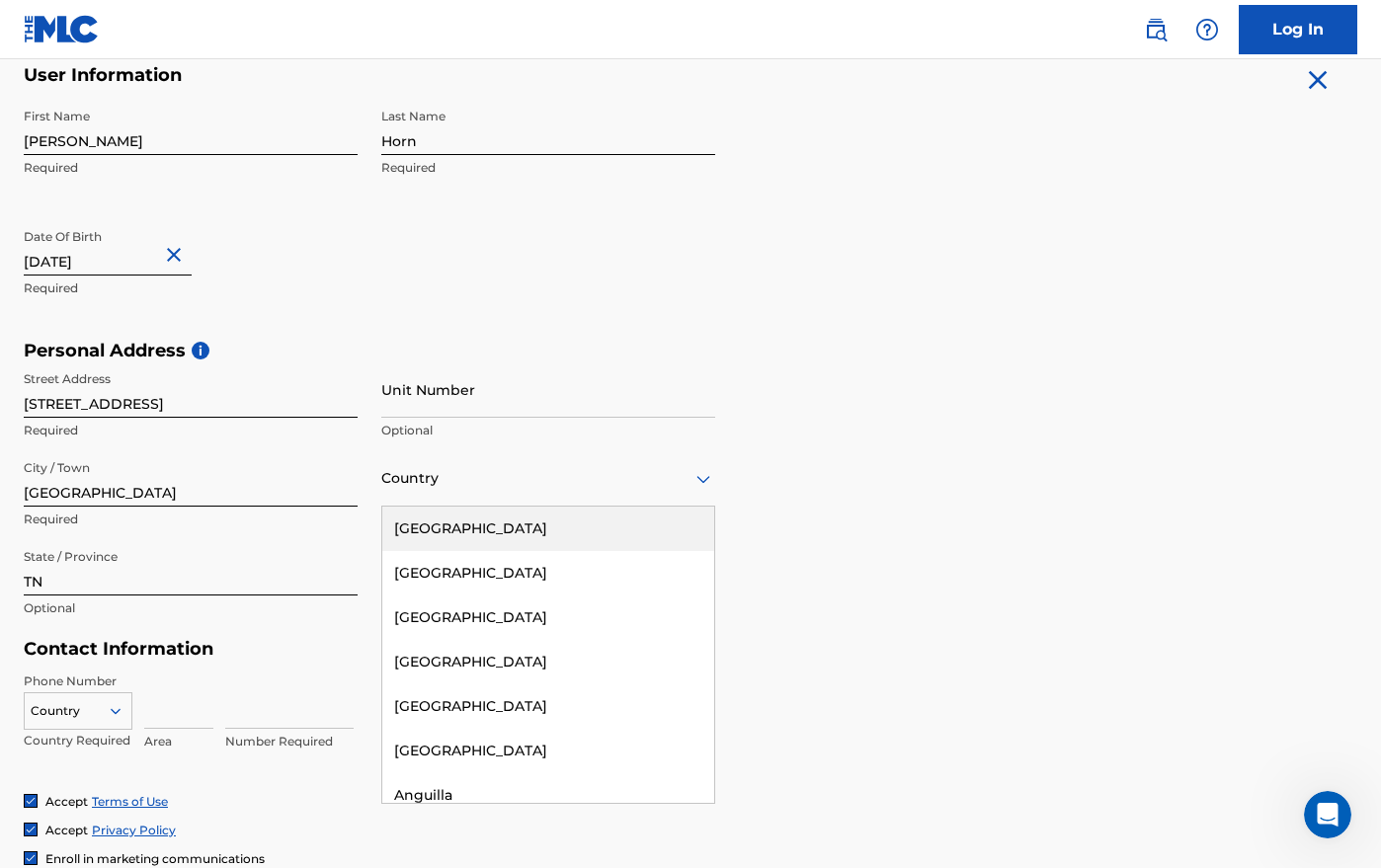 click on "[GEOGRAPHIC_DATA]" at bounding box center [548, 528] 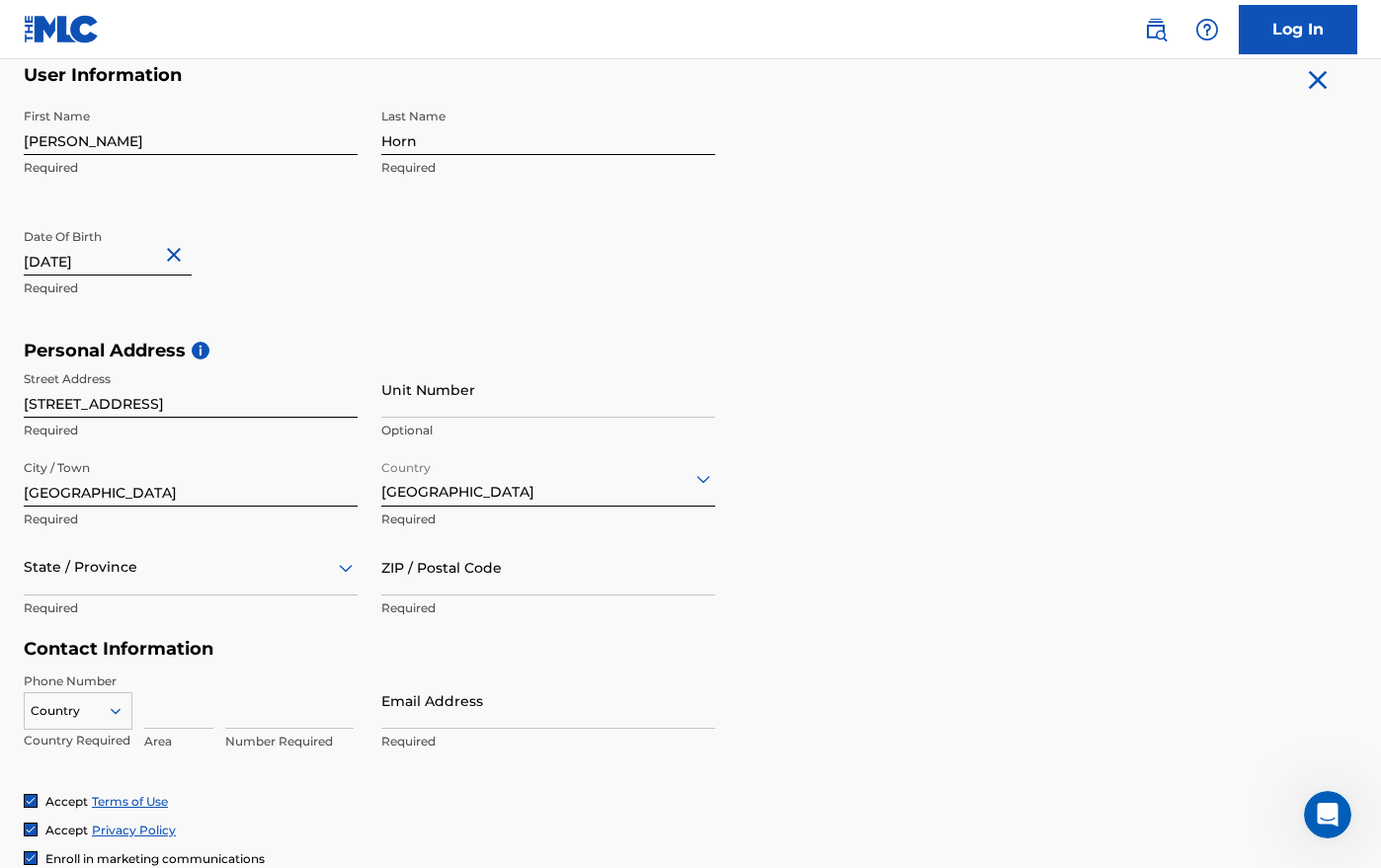 click on "ZIP / Postal Code" at bounding box center [548, 567] 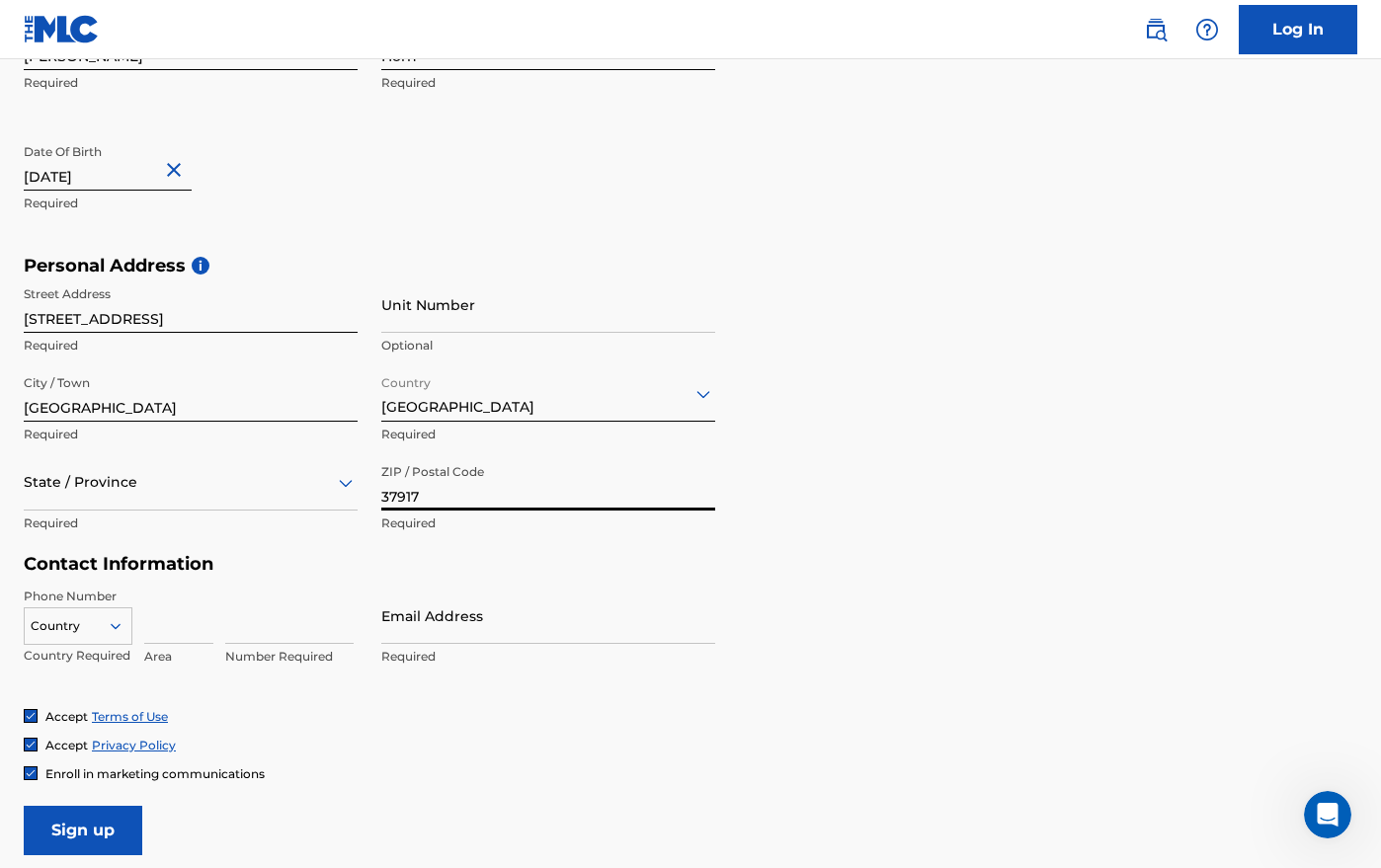 type on "37917" 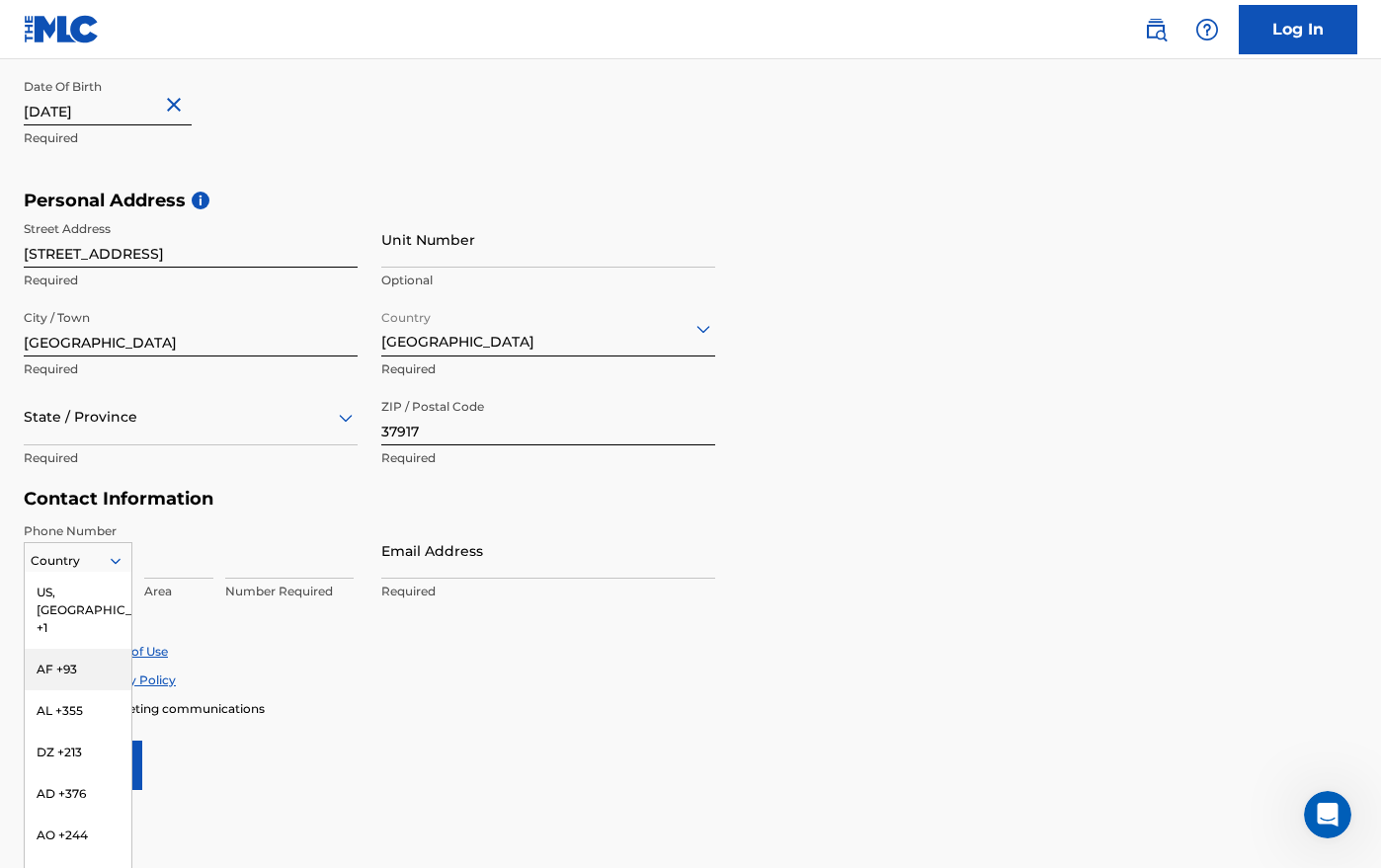 click on "AF +93, 2 of 216. 216 results available. Use Up and Down to choose options, press Enter to select the currently focused option, press Escape to exit the menu, press Tab to select the option and exit the menu. Country [GEOGRAPHIC_DATA], [GEOGRAPHIC_DATA] +1 AF +93 AL +355 DZ +213 AD +376 AO +244 AI +1264 AG +1268 AR +54 AM +374 AW +297 AU +61 AT +43 AZ +994 BS +1242 BH +973 BD +880 BB +1246 BY +375 BE +32 BZ +501 BJ +229 BM +1441 BT +975 BO +591 BA +387 BW +267 BR +55 BN +673 BG +359 BF +226 BI +257 KH +855 CM +237 CV +238 KY +1345 CF +236 TD +235 CL +56 CN +86 CO +57 KM +269 CG, CD +242 CK +682 CR +506 CI +225 HR +385 CU +53 CY +357 CZ +420 DK +45 DJ +253 DM +1767 DO +1809 EC +593 EG +20 SV +503 GQ +240 ER +291 EE +372 ET +251 FK +500 FO +298 FJ +679 FI +358 FR +33 GF +594 PF +689 GA +241 GM +220 GE +995 DE +49 GH +233 GI +350 GR +30 GL +299 GD +1473 GP +590 GT +502 GN +224 GW +245 GY +592 HT +509 VA, IT +39 HN +504 HK +852 HU +36 IS +354 IN +91 ID +62 IR +98 IQ +964 IE +353 IL +972 JM +1876 JP +81 JO +962 KZ +7 KE +254 KI +686 KP +850" at bounding box center [78, 557] 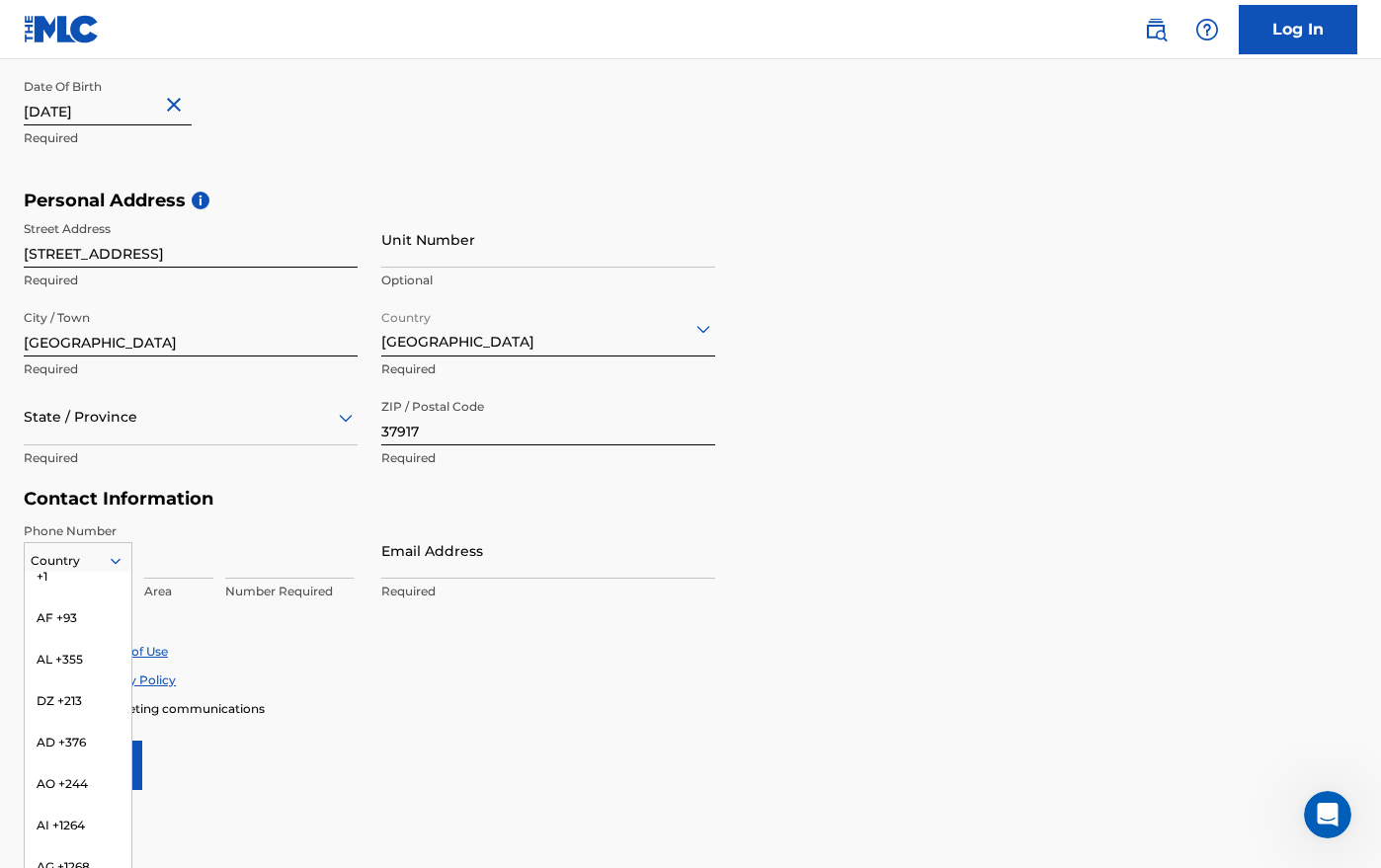 scroll, scrollTop: 0, scrollLeft: 0, axis: both 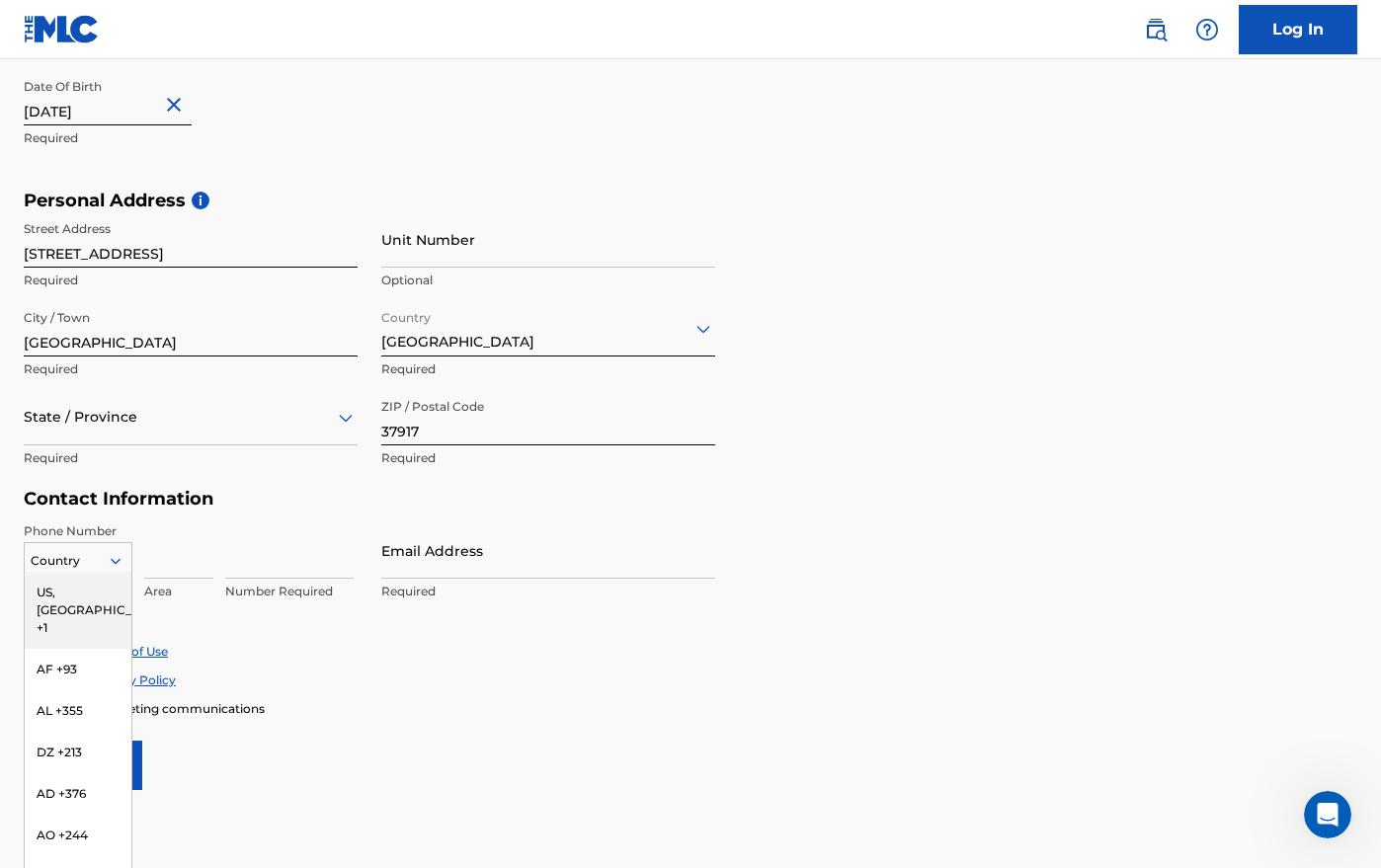 click on "US, [GEOGRAPHIC_DATA] +1" at bounding box center (78, 610) 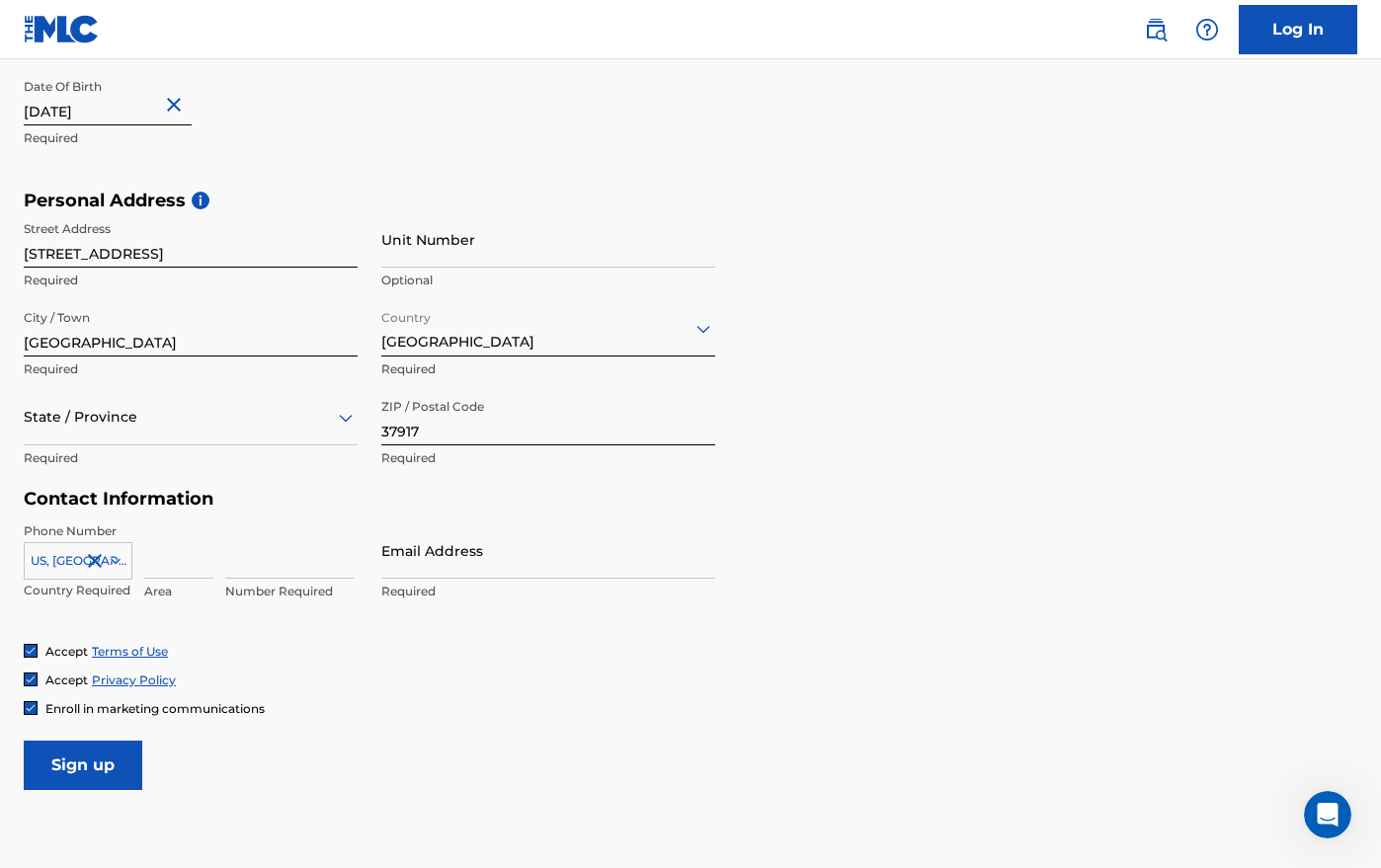 click at bounding box center [179, 550] 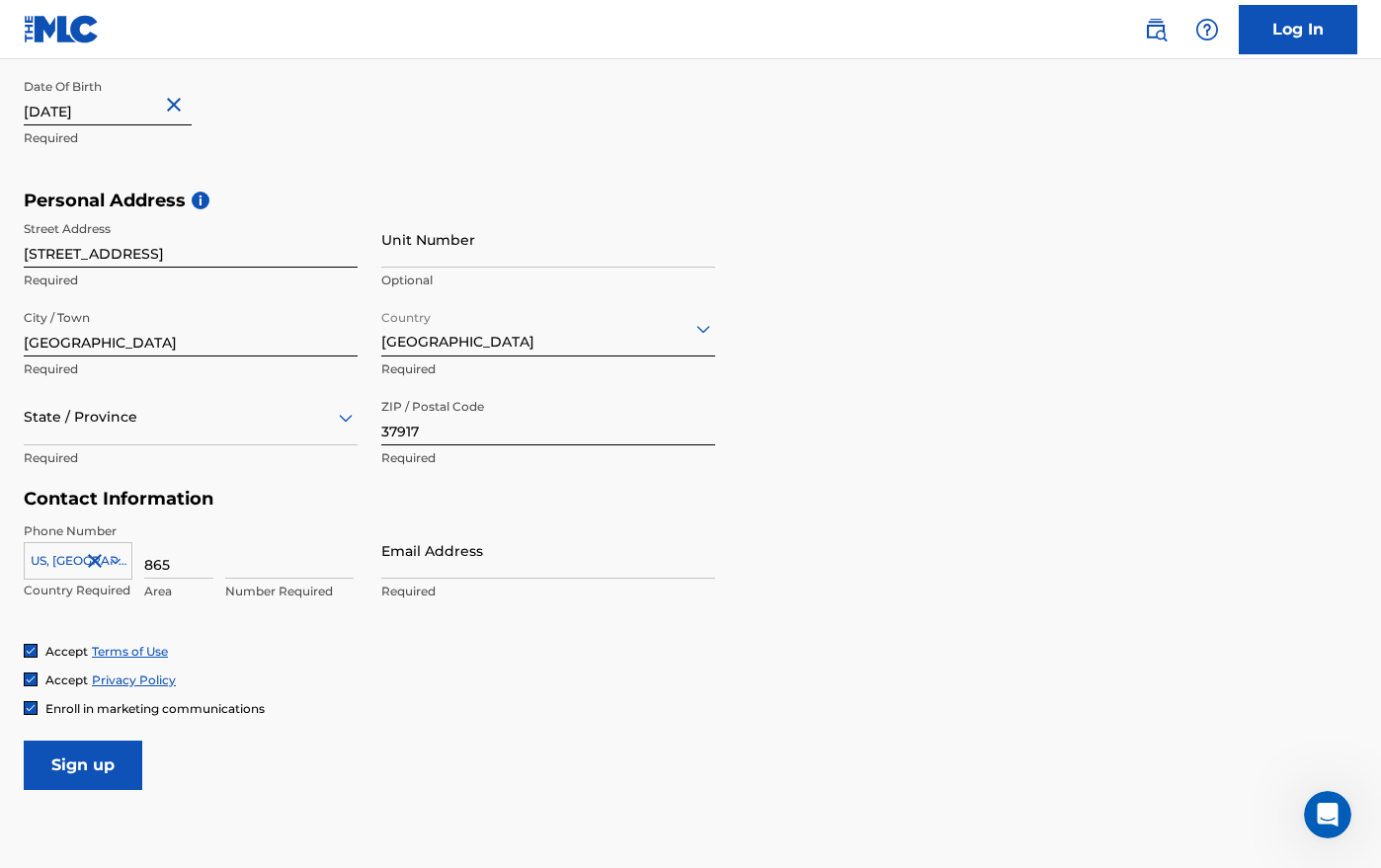 type on "865" 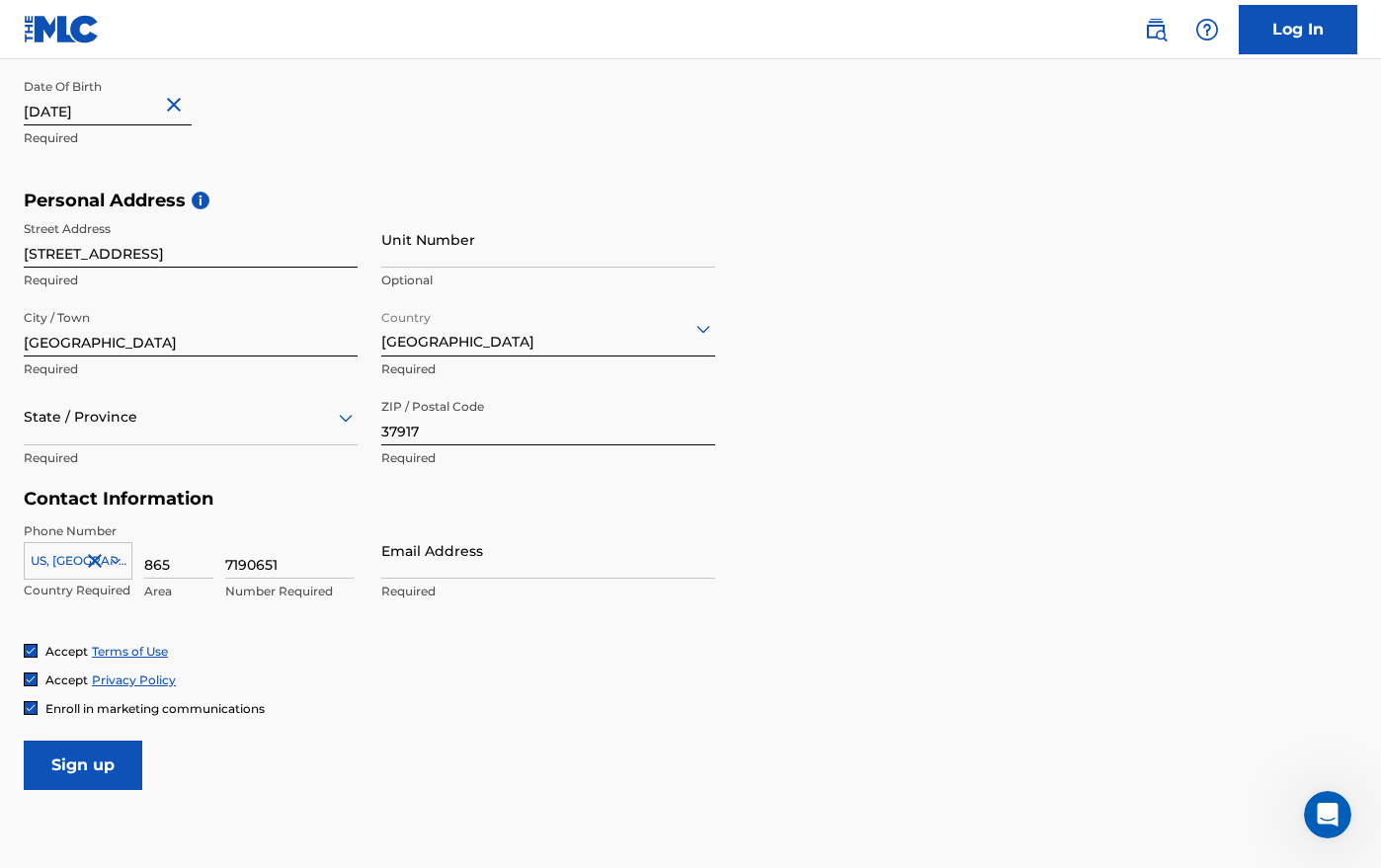 type on "7190651" 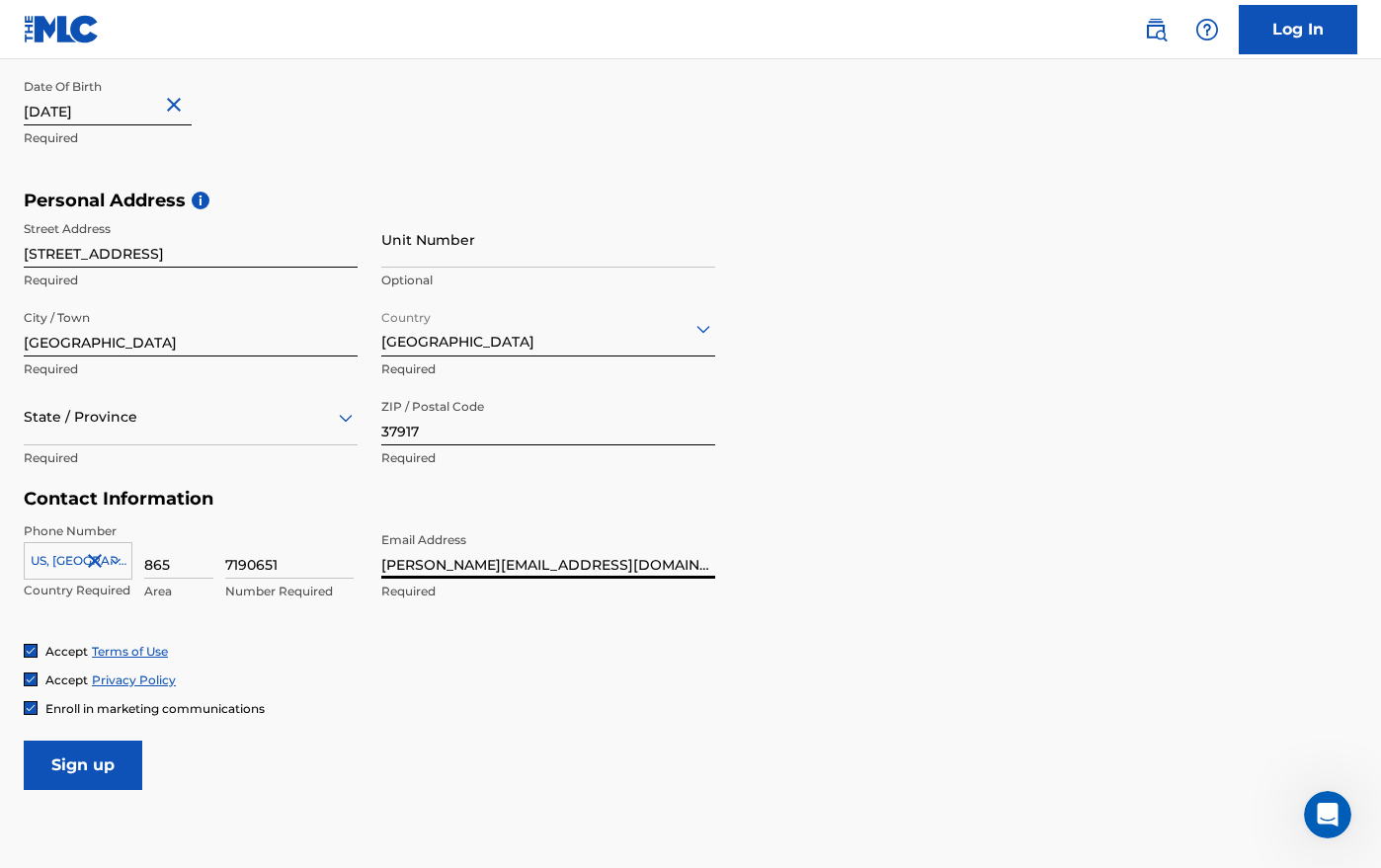 type on "[PERSON_NAME][EMAIL_ADDRESS][DOMAIN_NAME]" 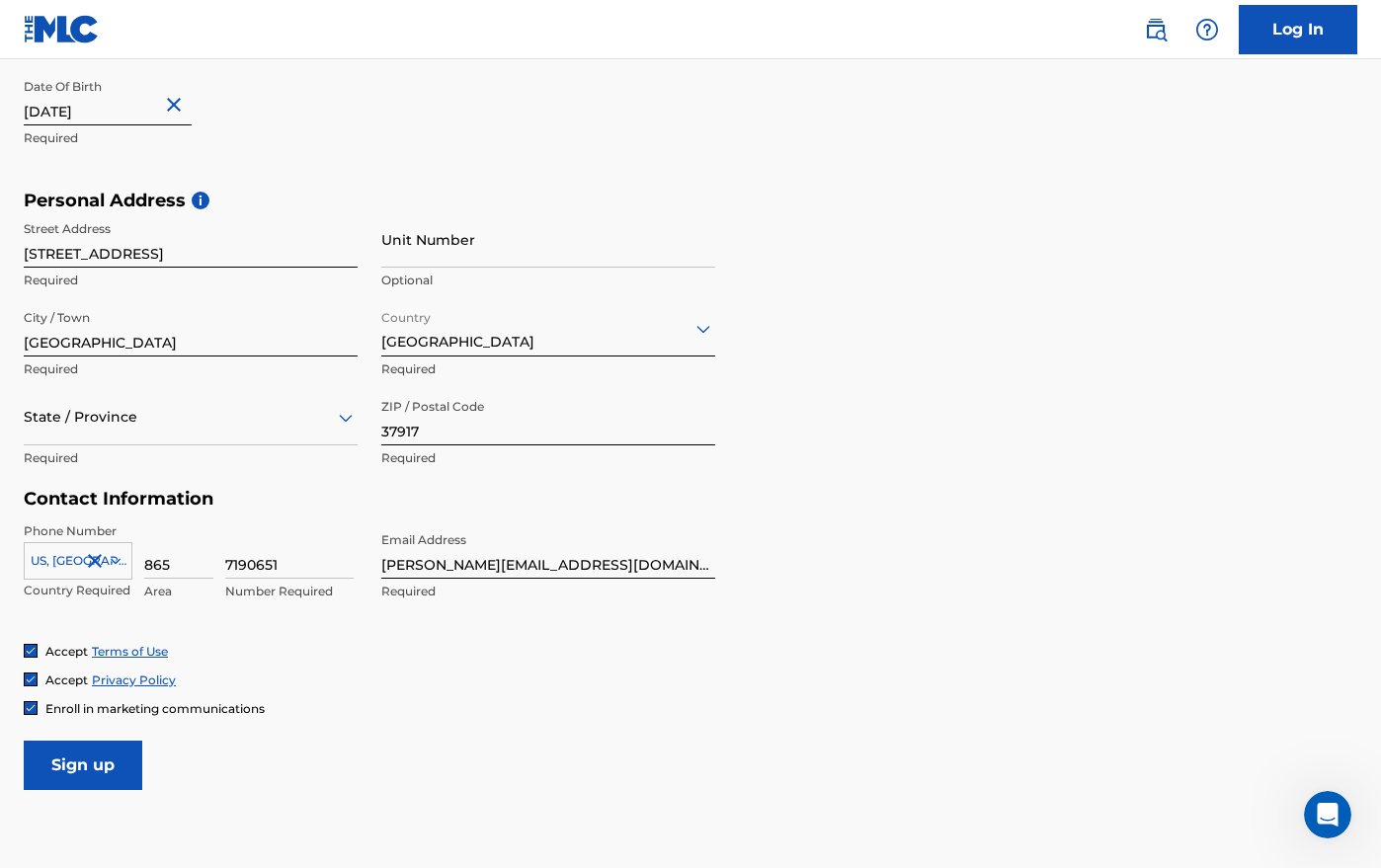 click on "Sign up" at bounding box center (83, 765) 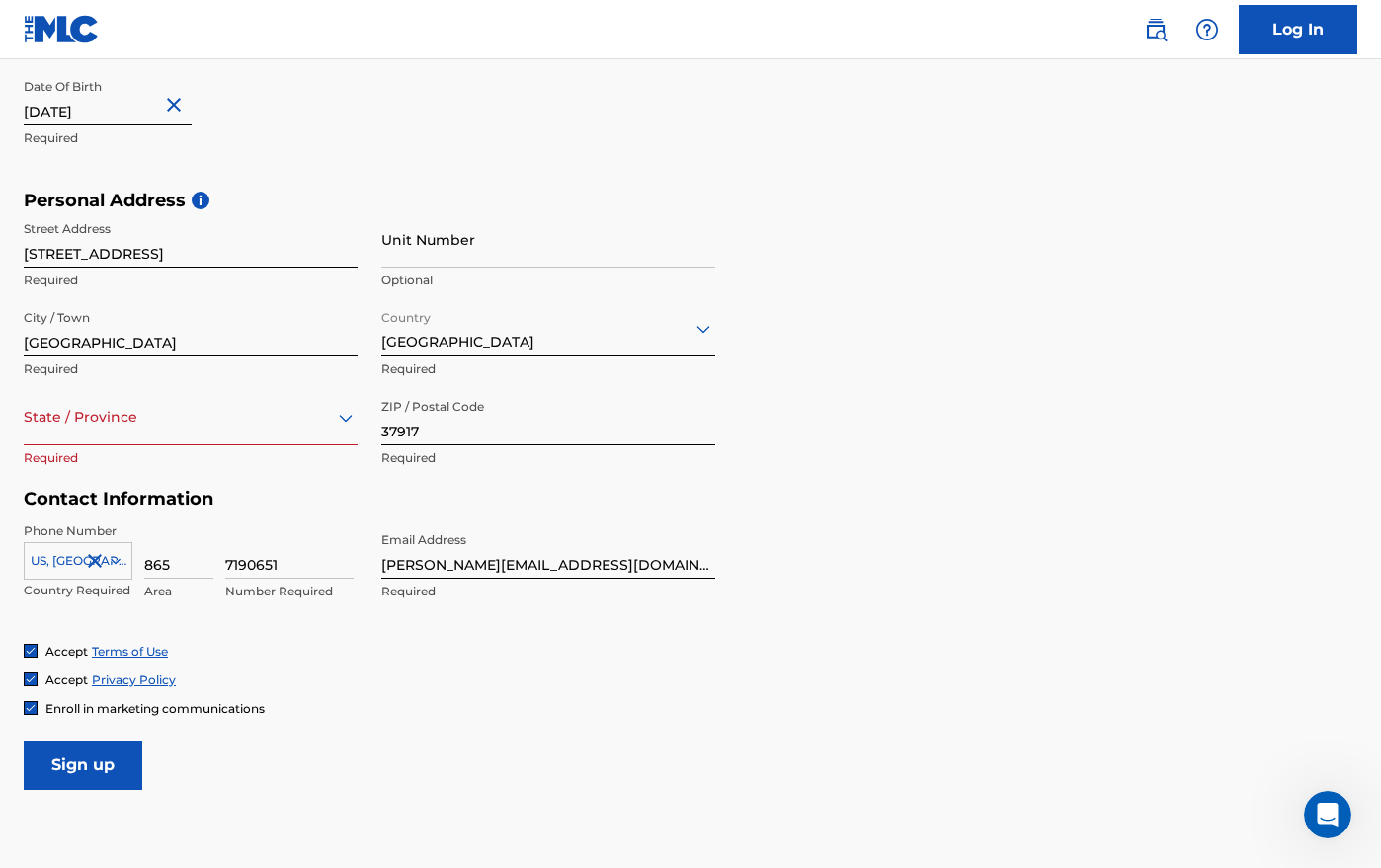 click at bounding box center (191, 417) 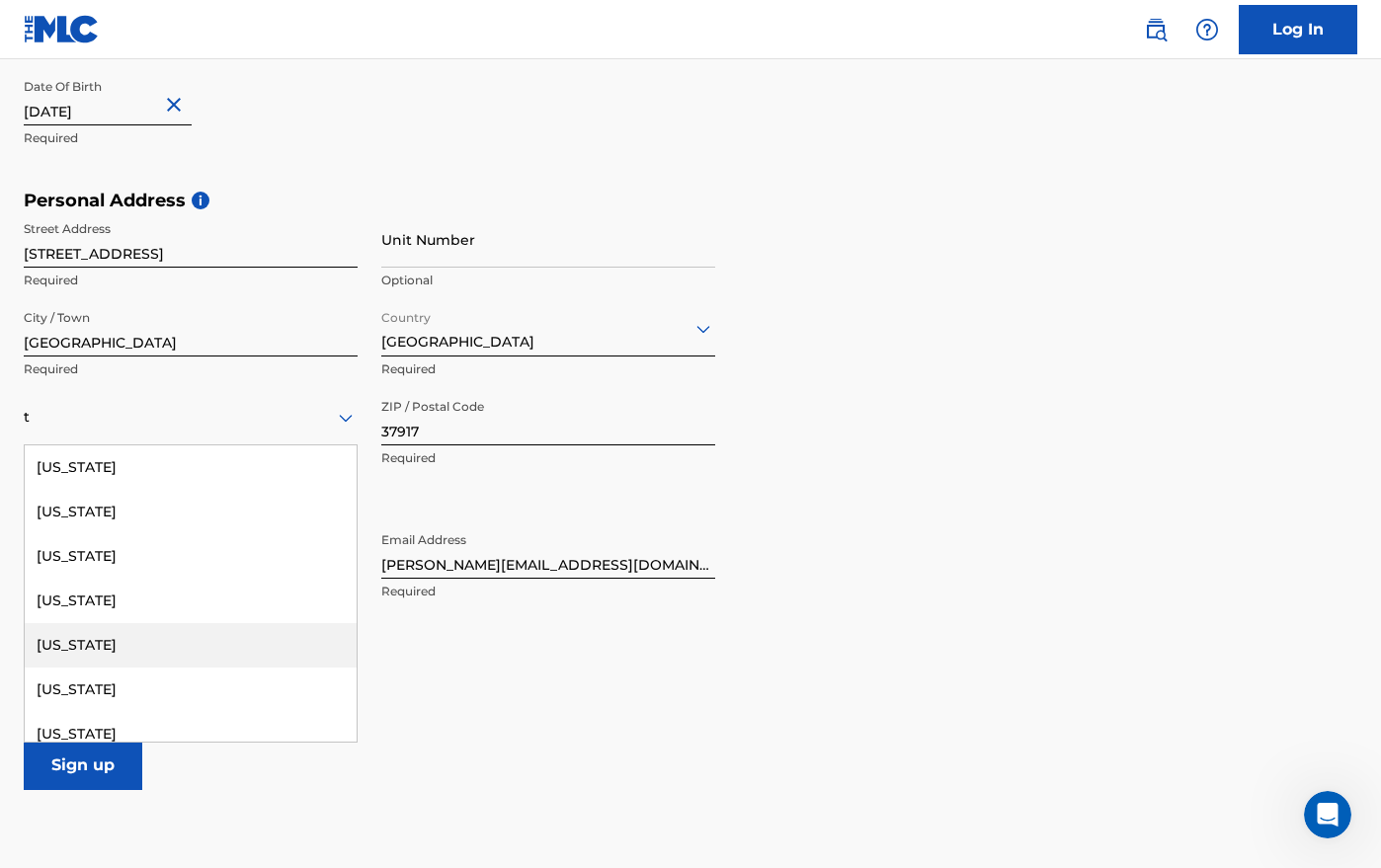 scroll, scrollTop: 556, scrollLeft: 0, axis: vertical 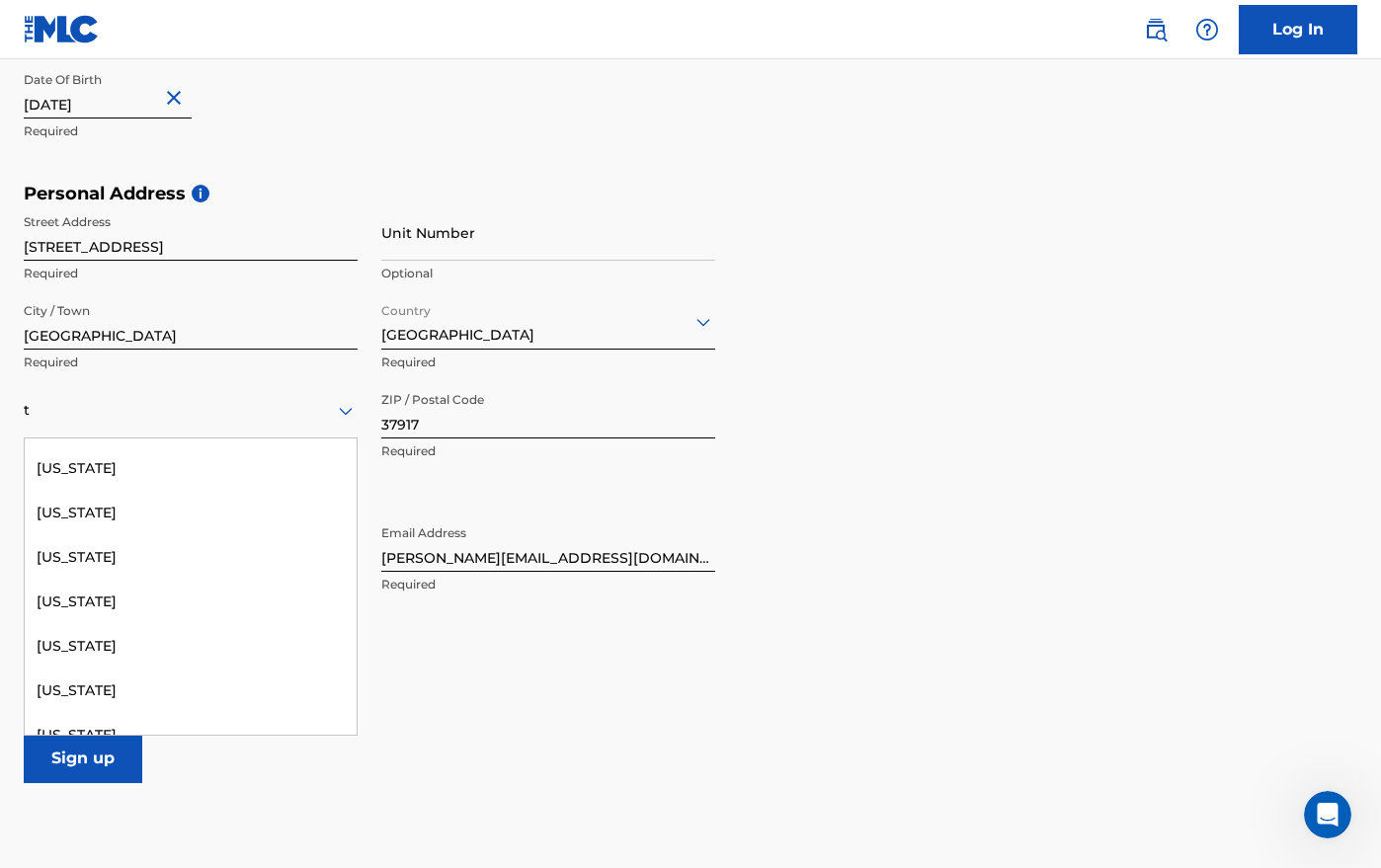 type on "tt" 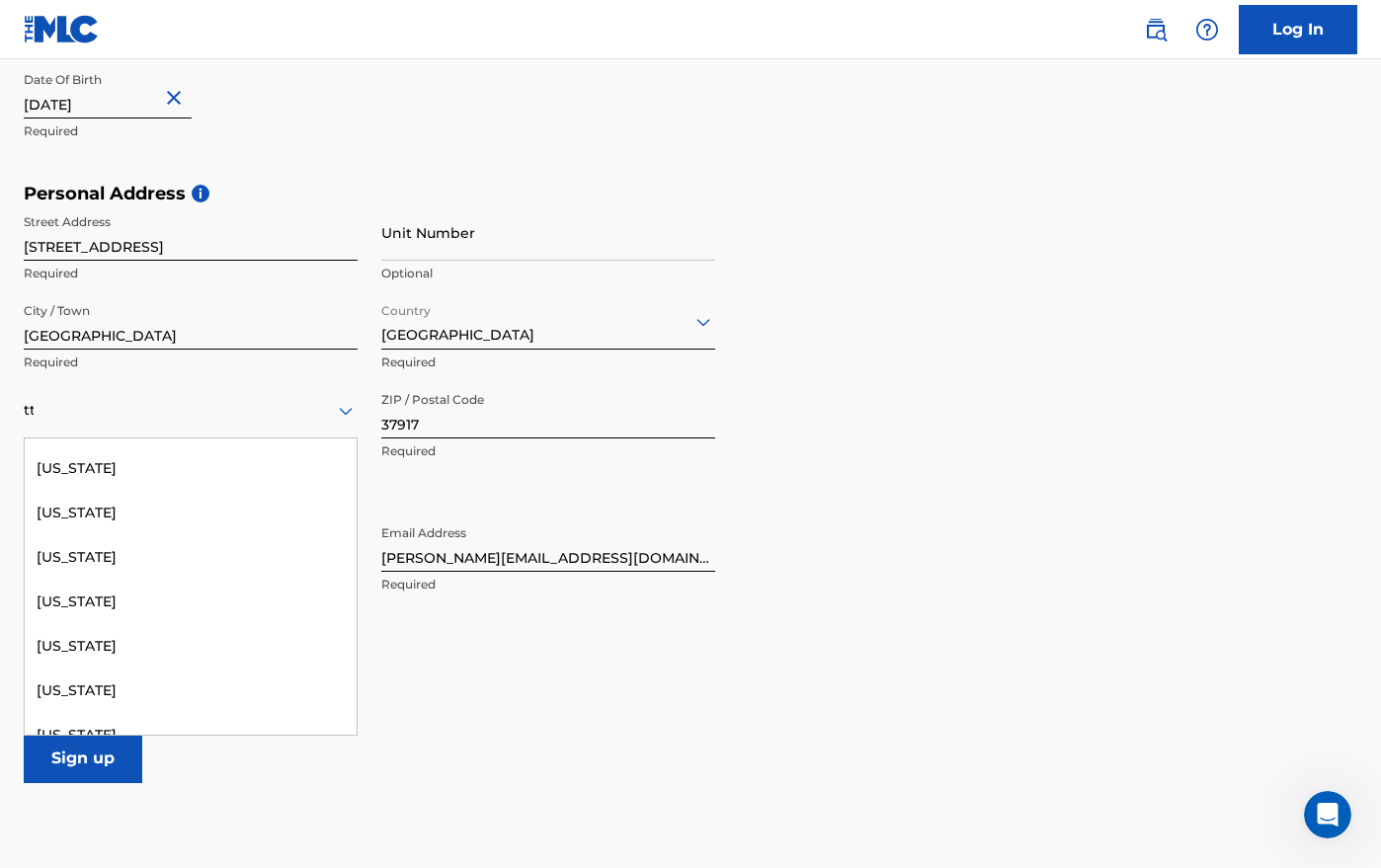 scroll, scrollTop: 0, scrollLeft: 0, axis: both 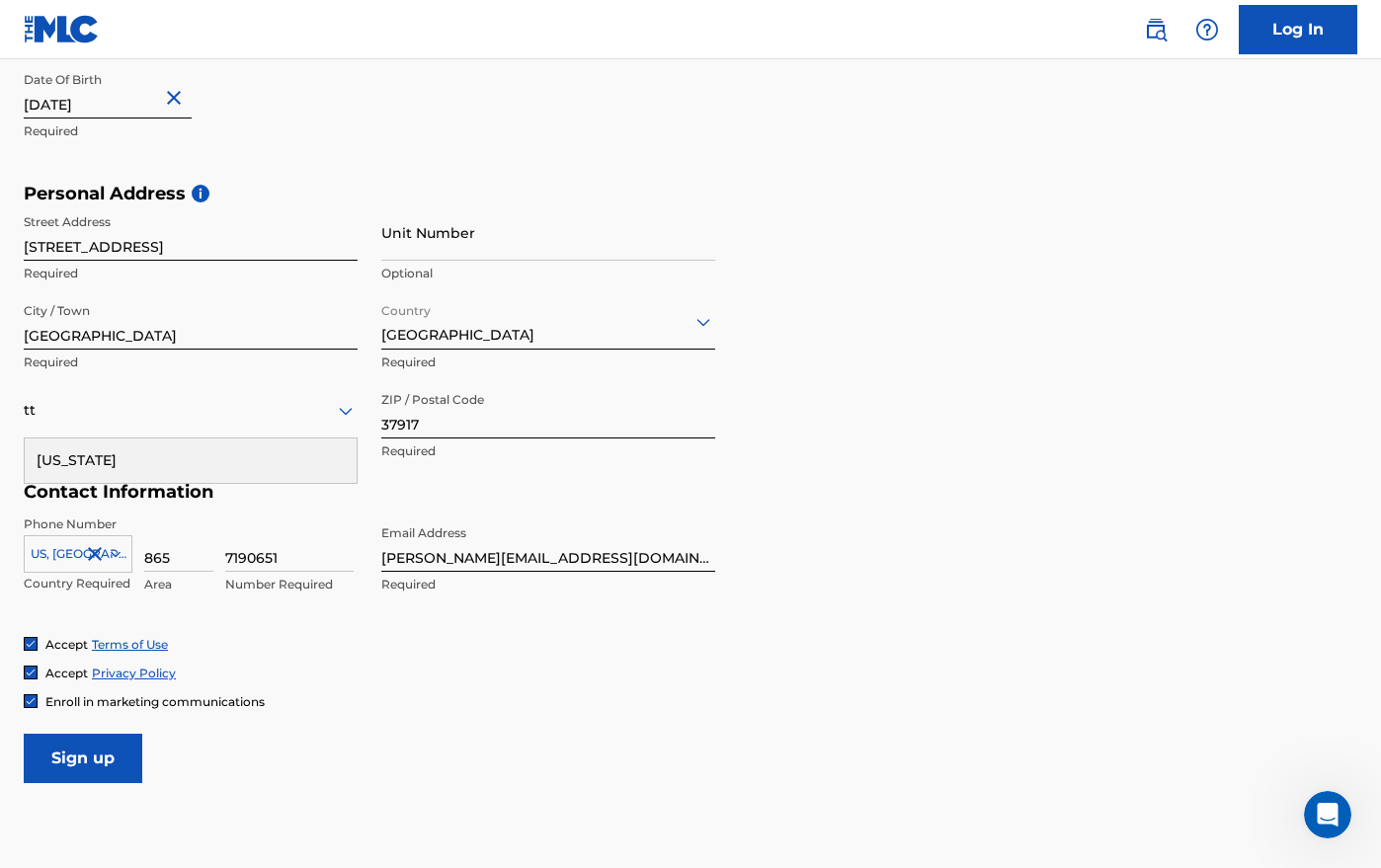 click on "[US_STATE]" at bounding box center (191, 460) 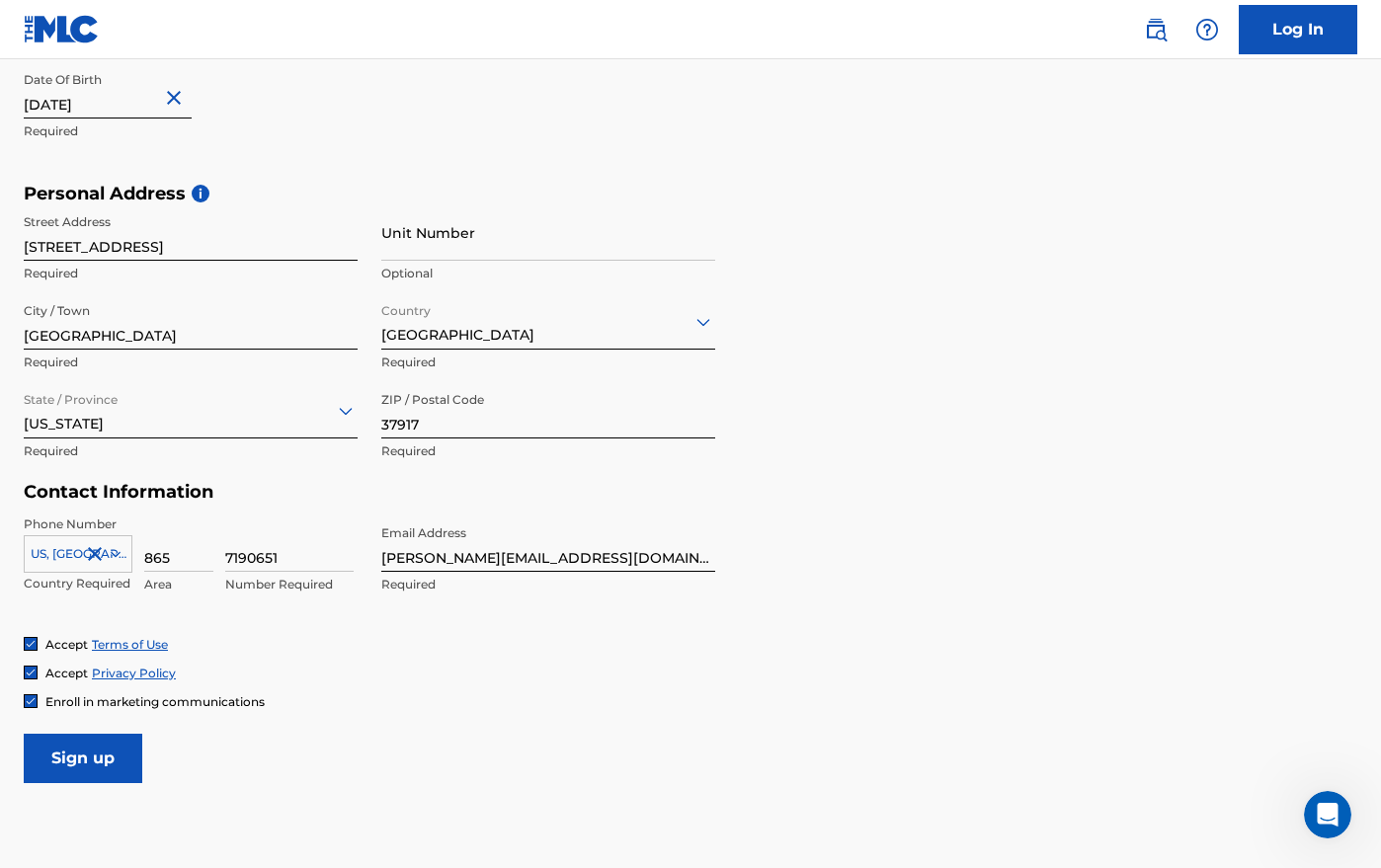 click at bounding box center (191, 410) 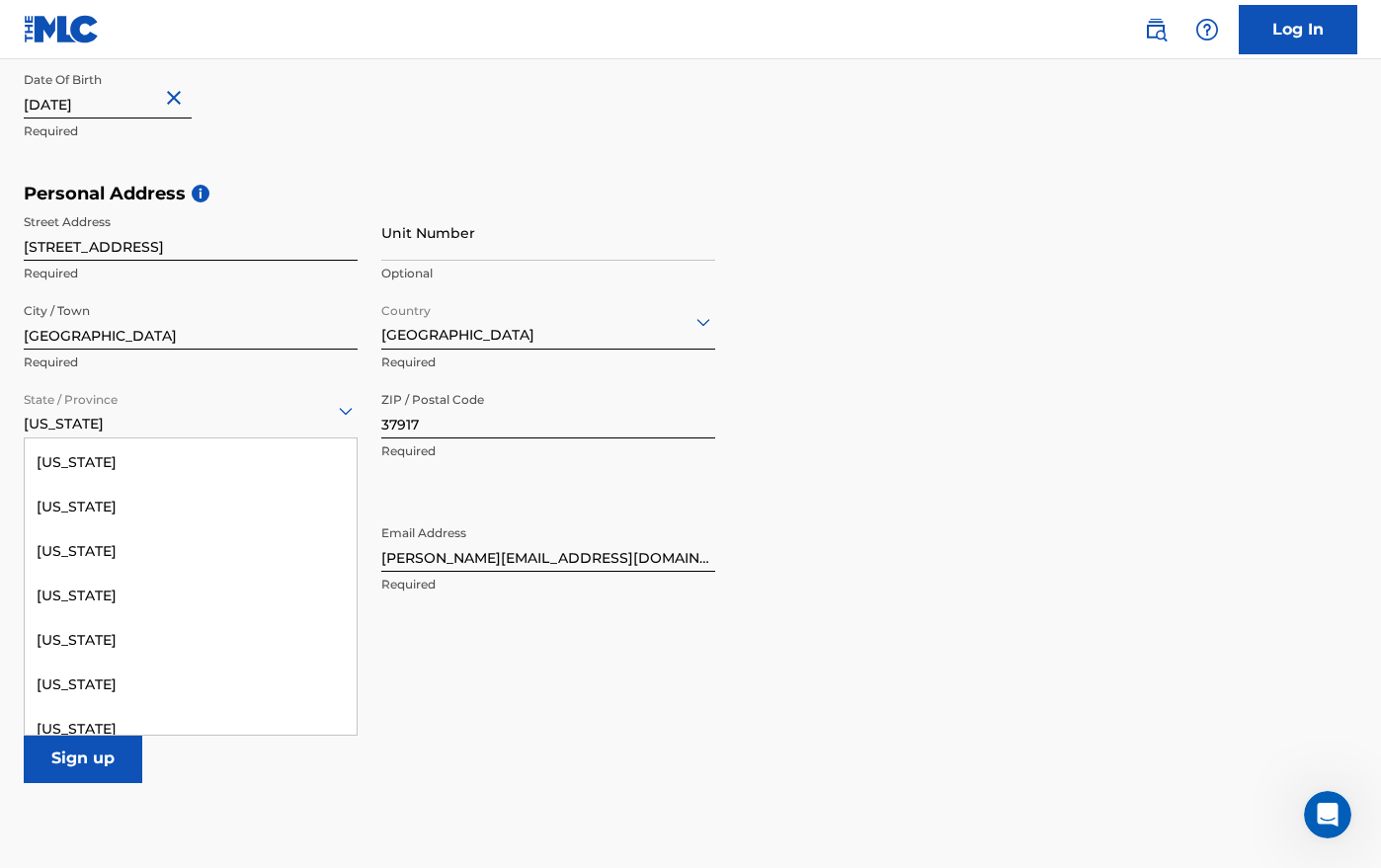 scroll, scrollTop: 1911, scrollLeft: 0, axis: vertical 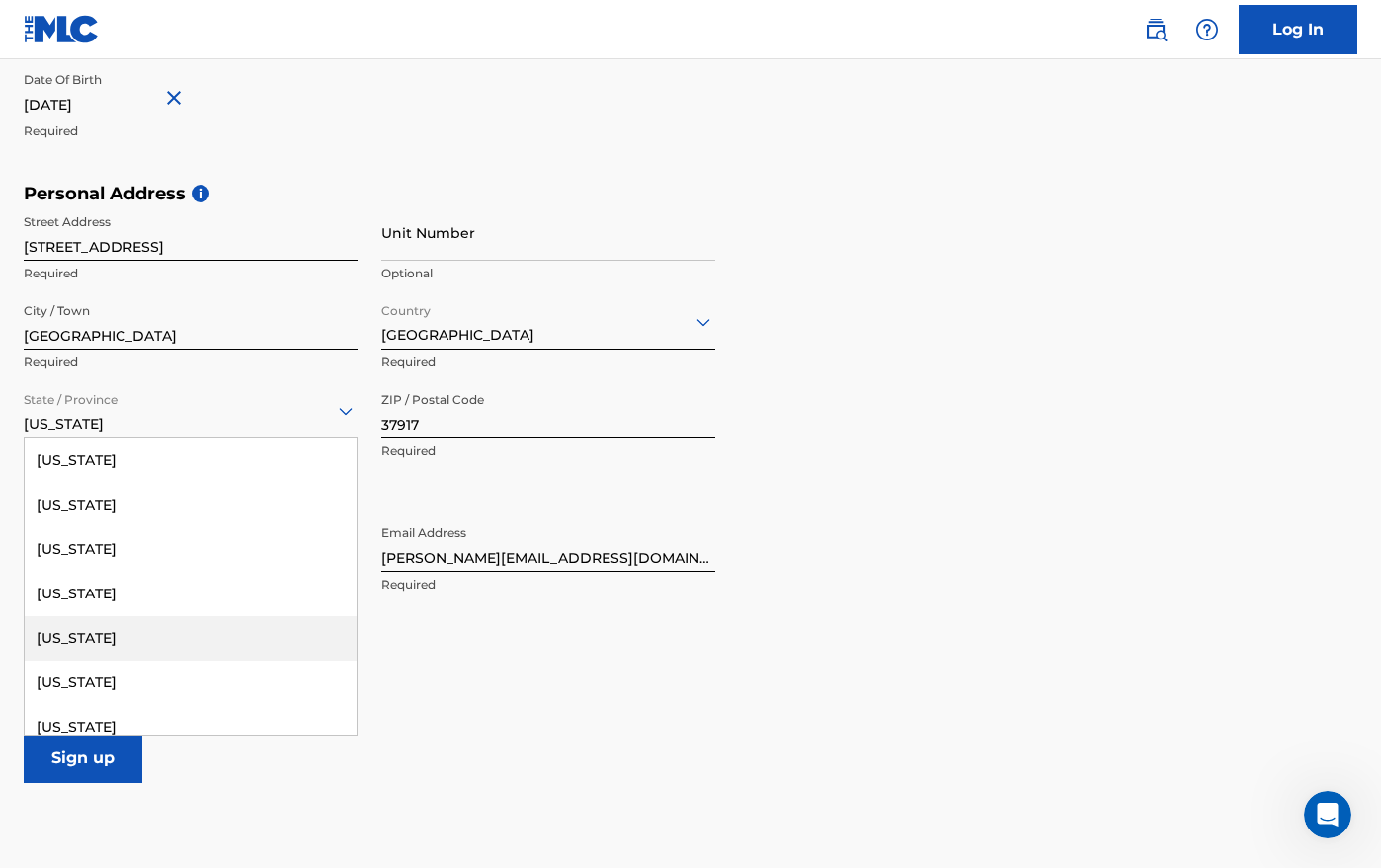 click on "[US_STATE]" at bounding box center (191, 638) 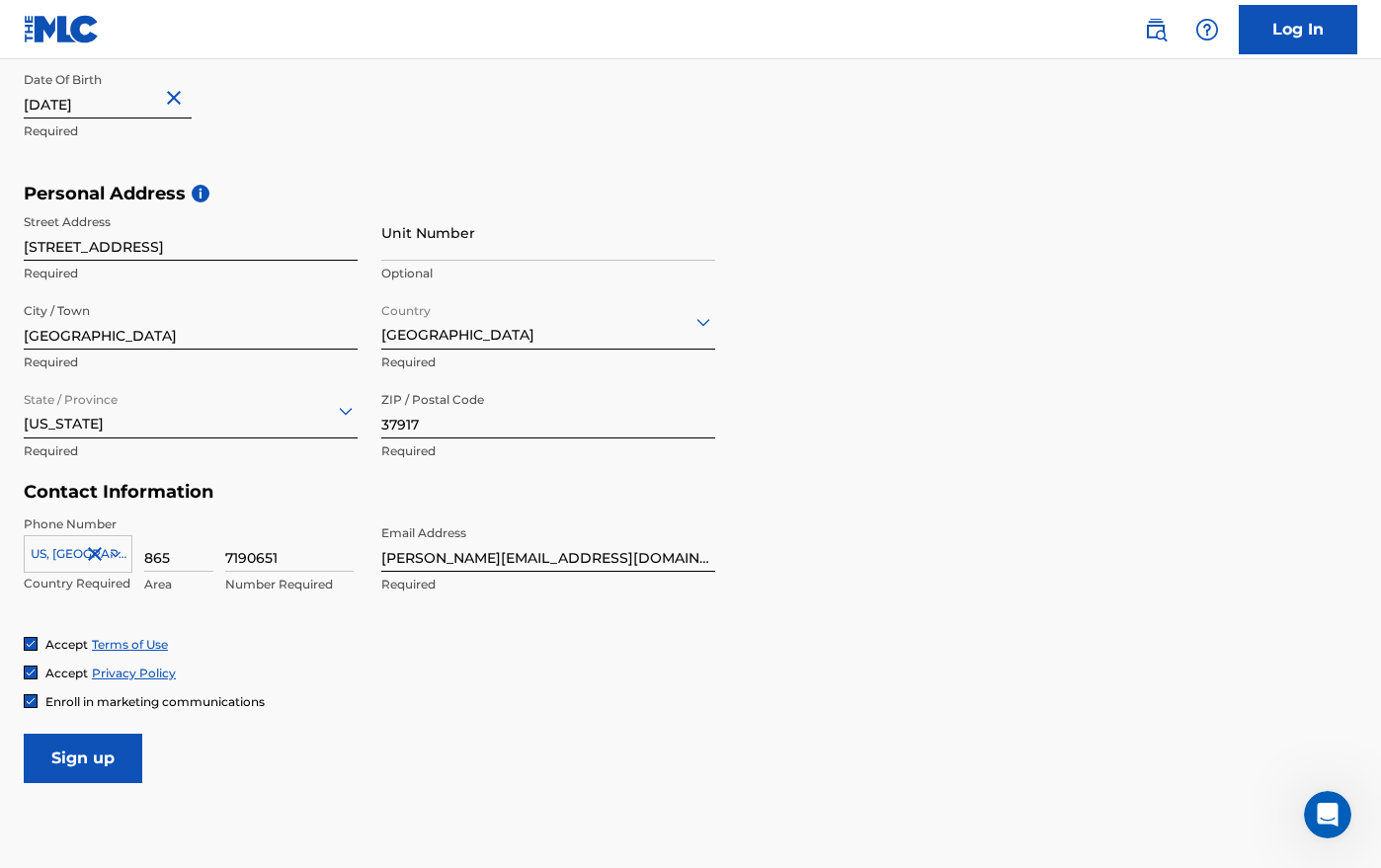 click on "Sign up" at bounding box center [83, 758] 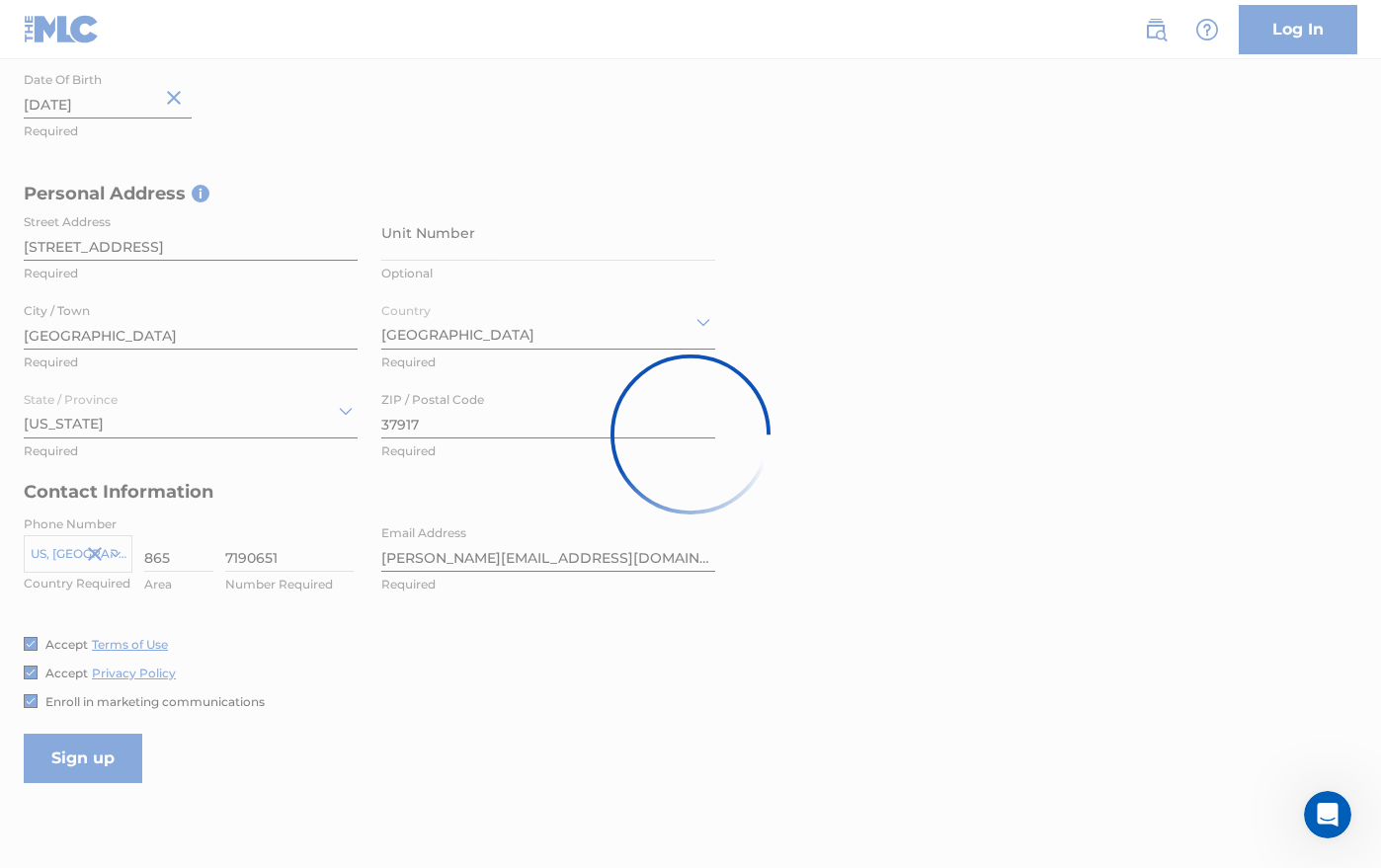 scroll, scrollTop: 0, scrollLeft: 0, axis: both 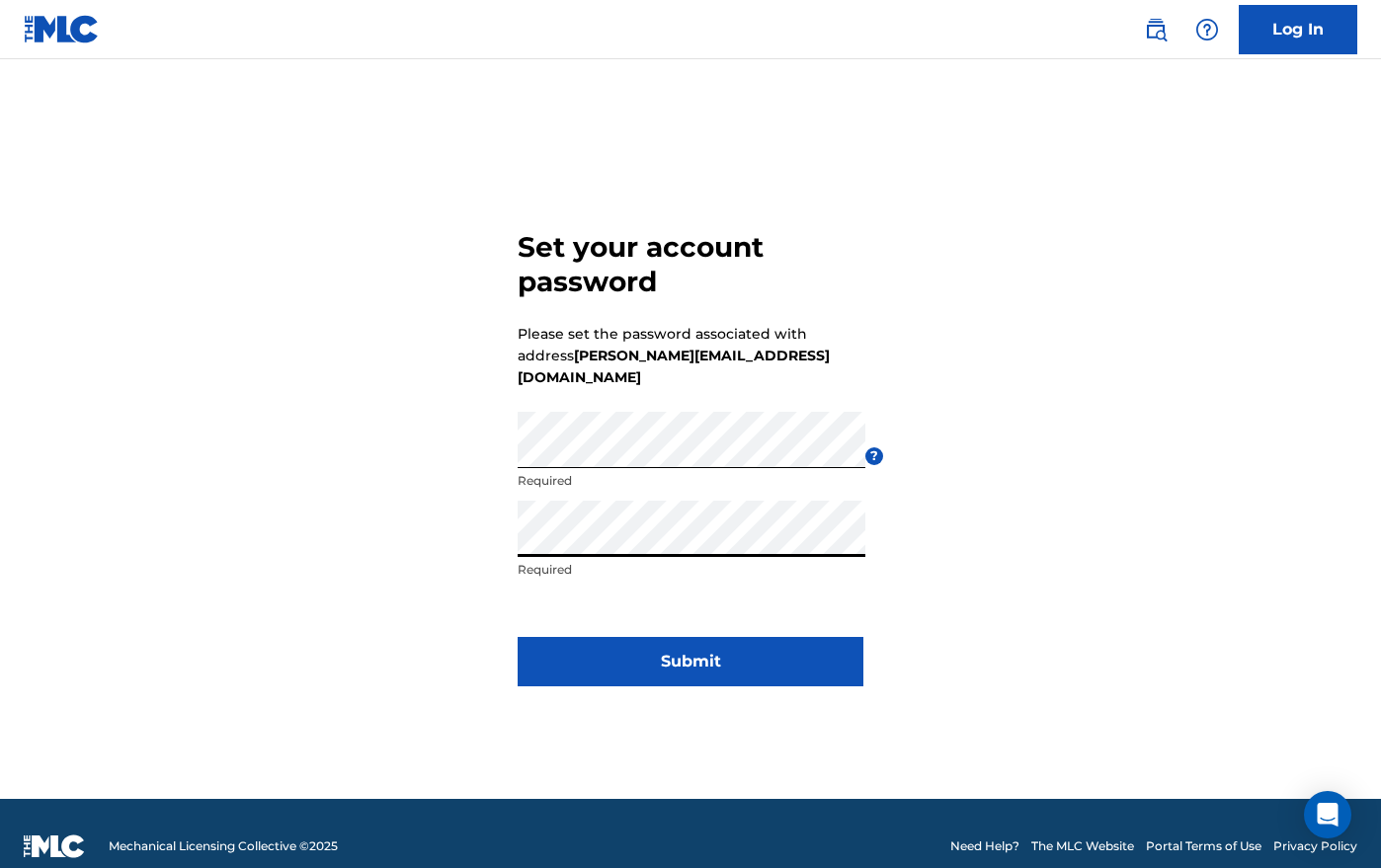 click on "Submit" at bounding box center (690, 662) 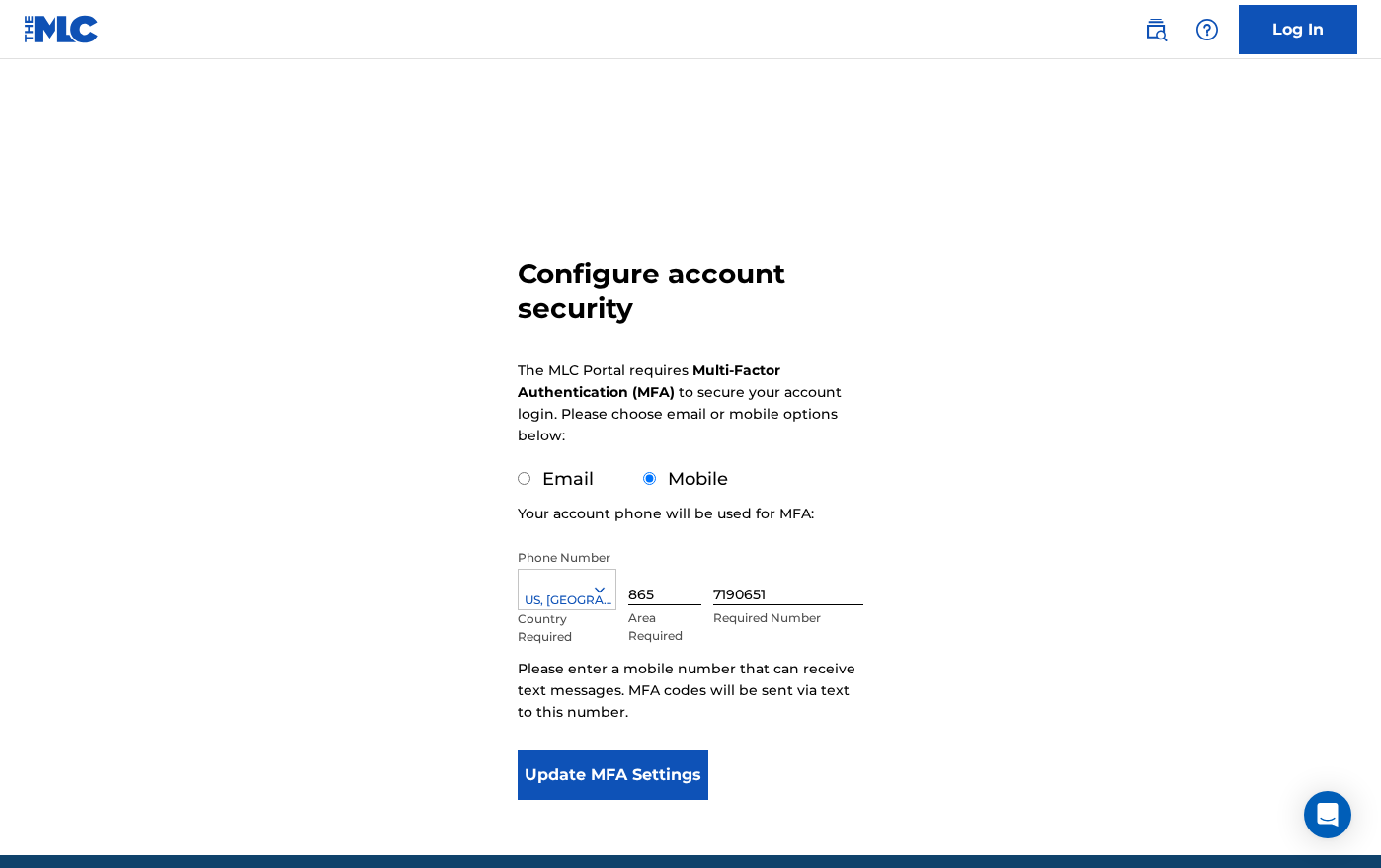click on "Update MFA Settings" at bounding box center (612, 775) 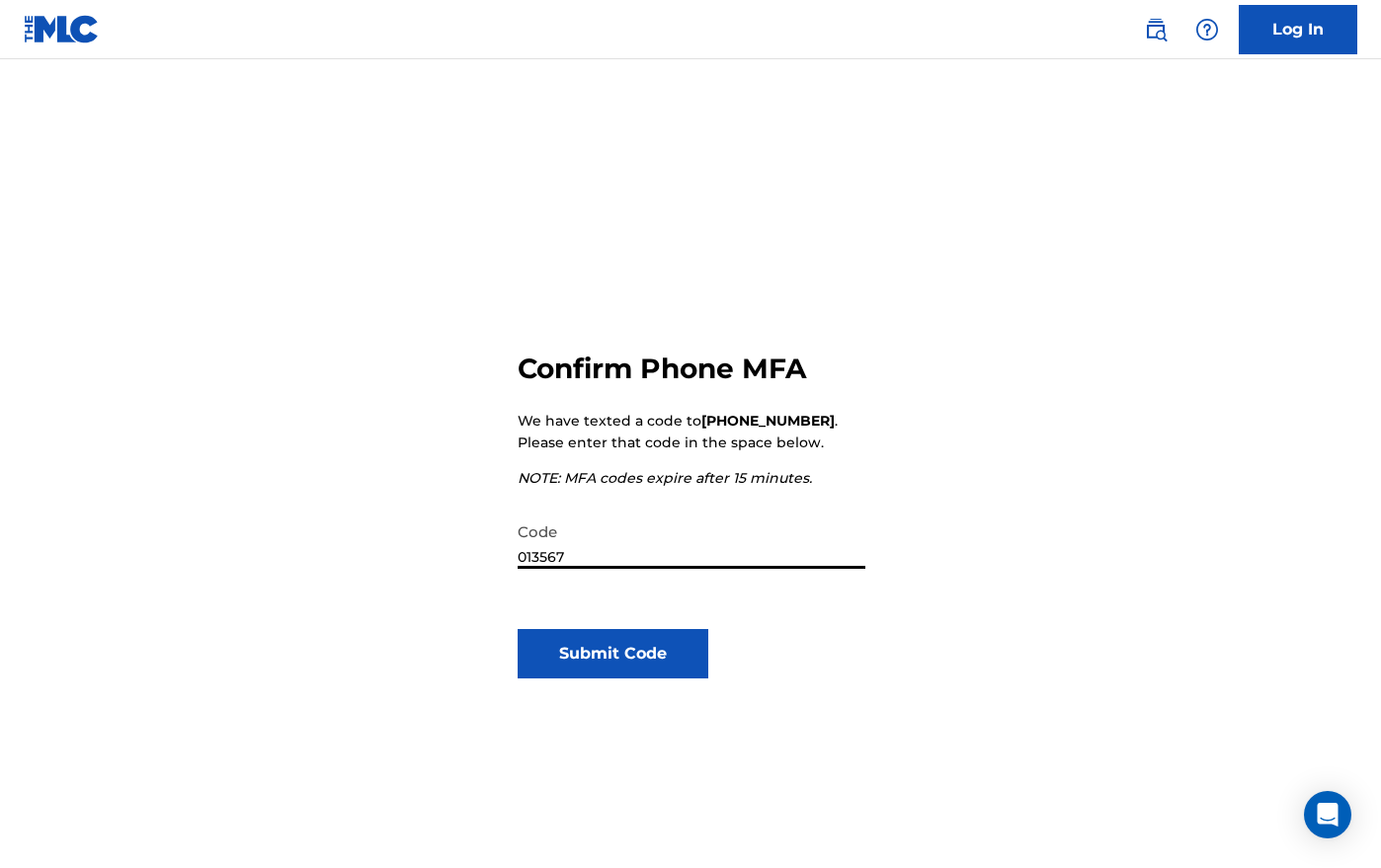 type on "013567" 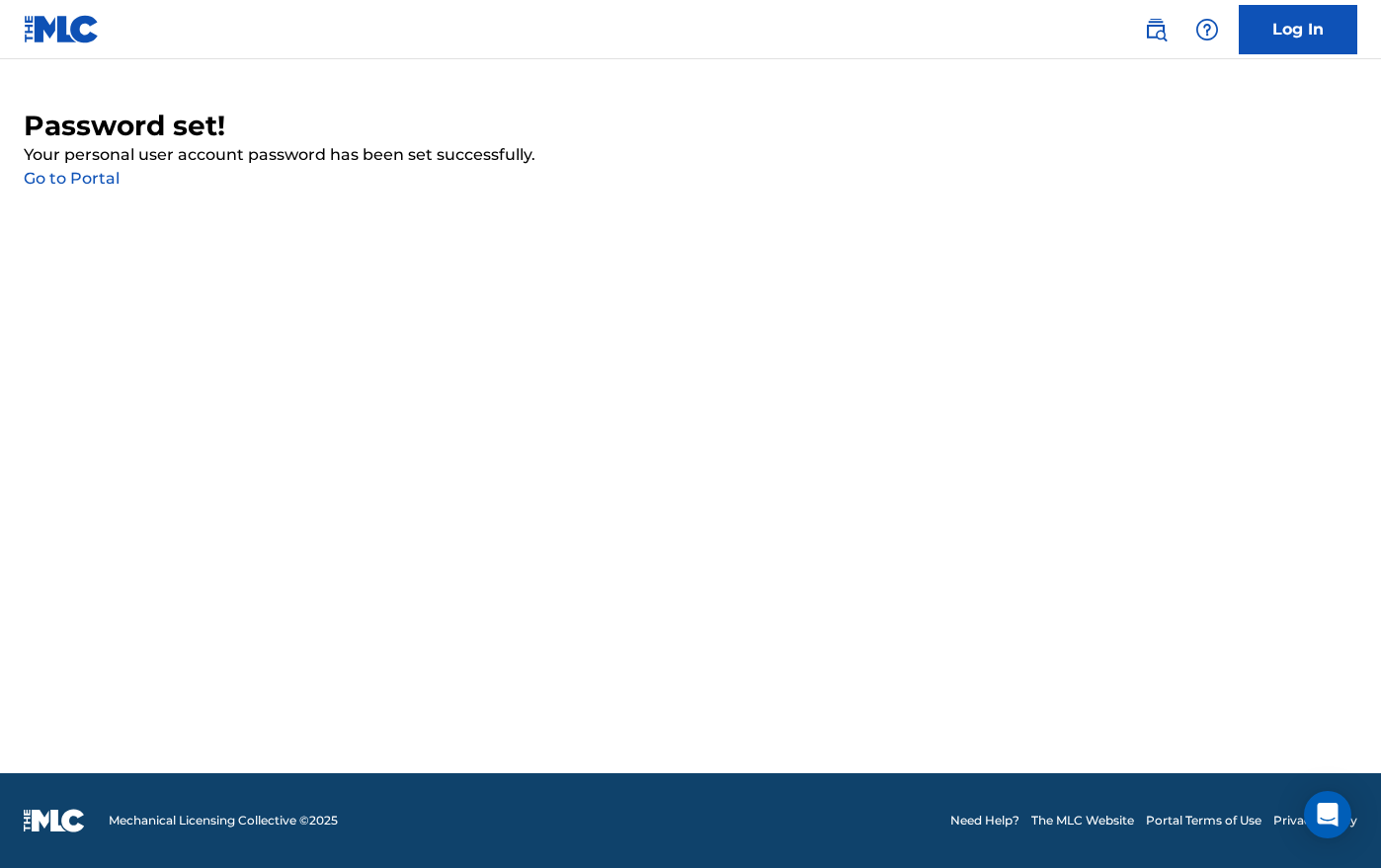 click on "Go to Portal" at bounding box center [71, 178] 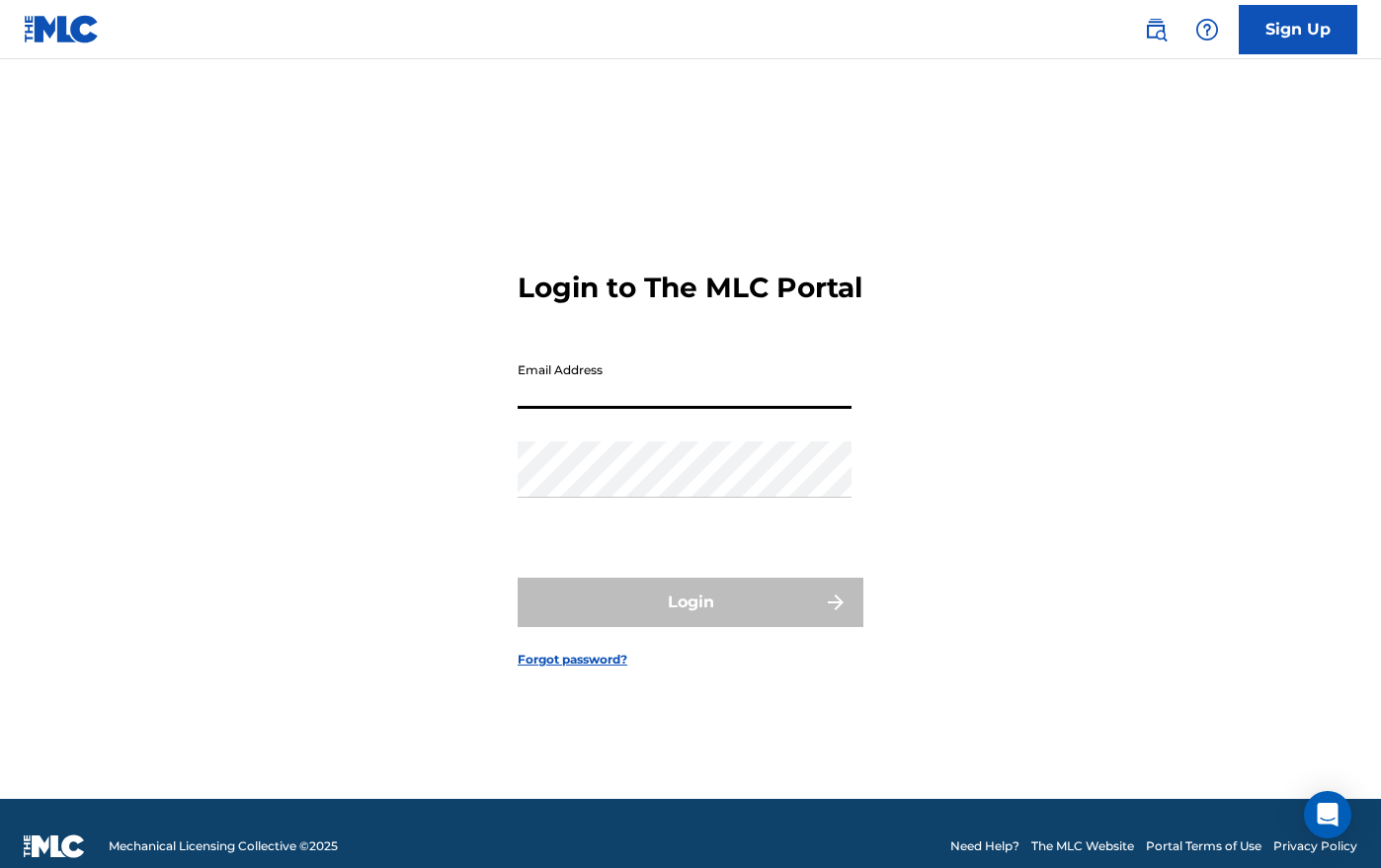 click on "Email Address" at bounding box center [685, 380] 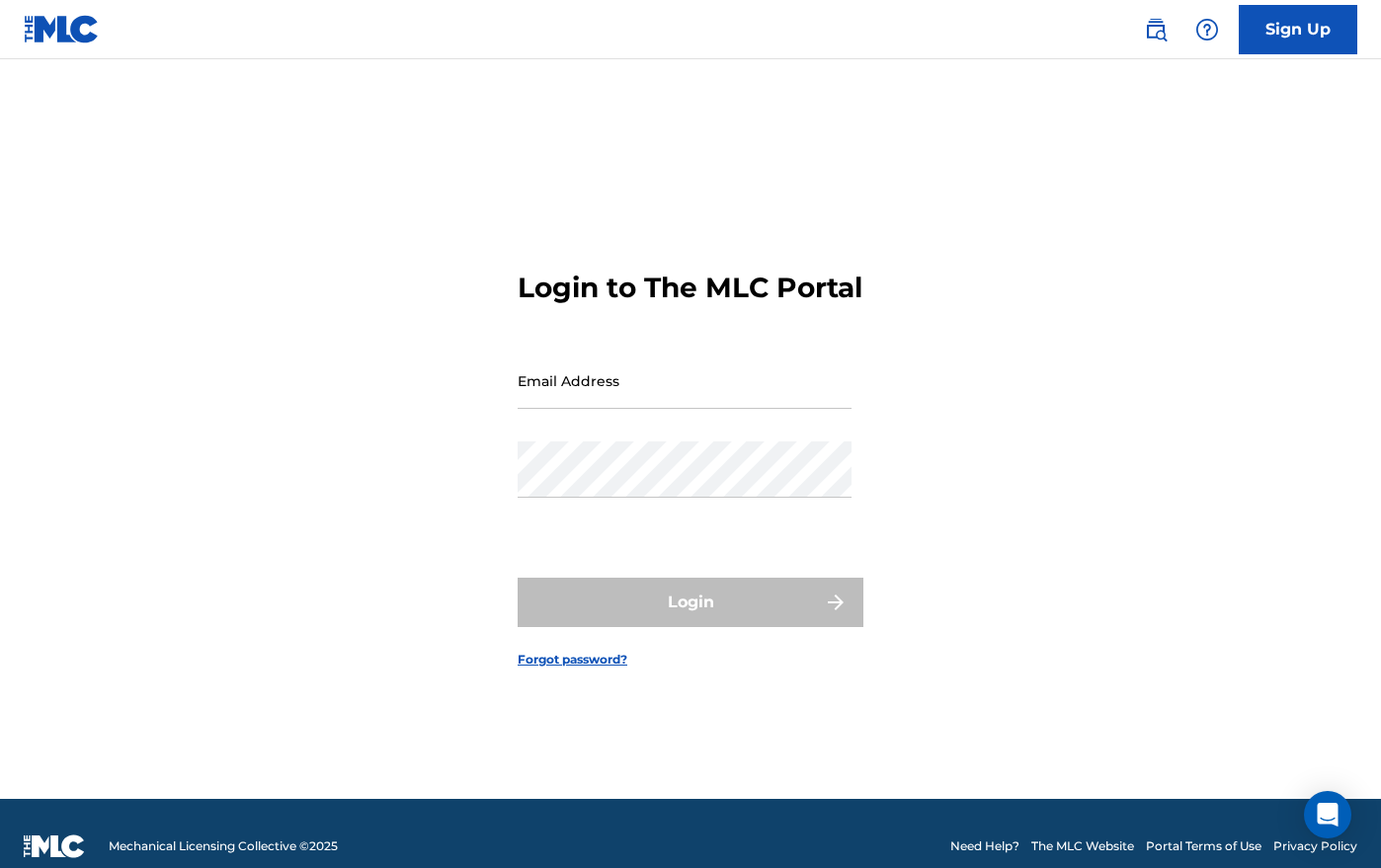 click on "Email Address" at bounding box center [685, 380] 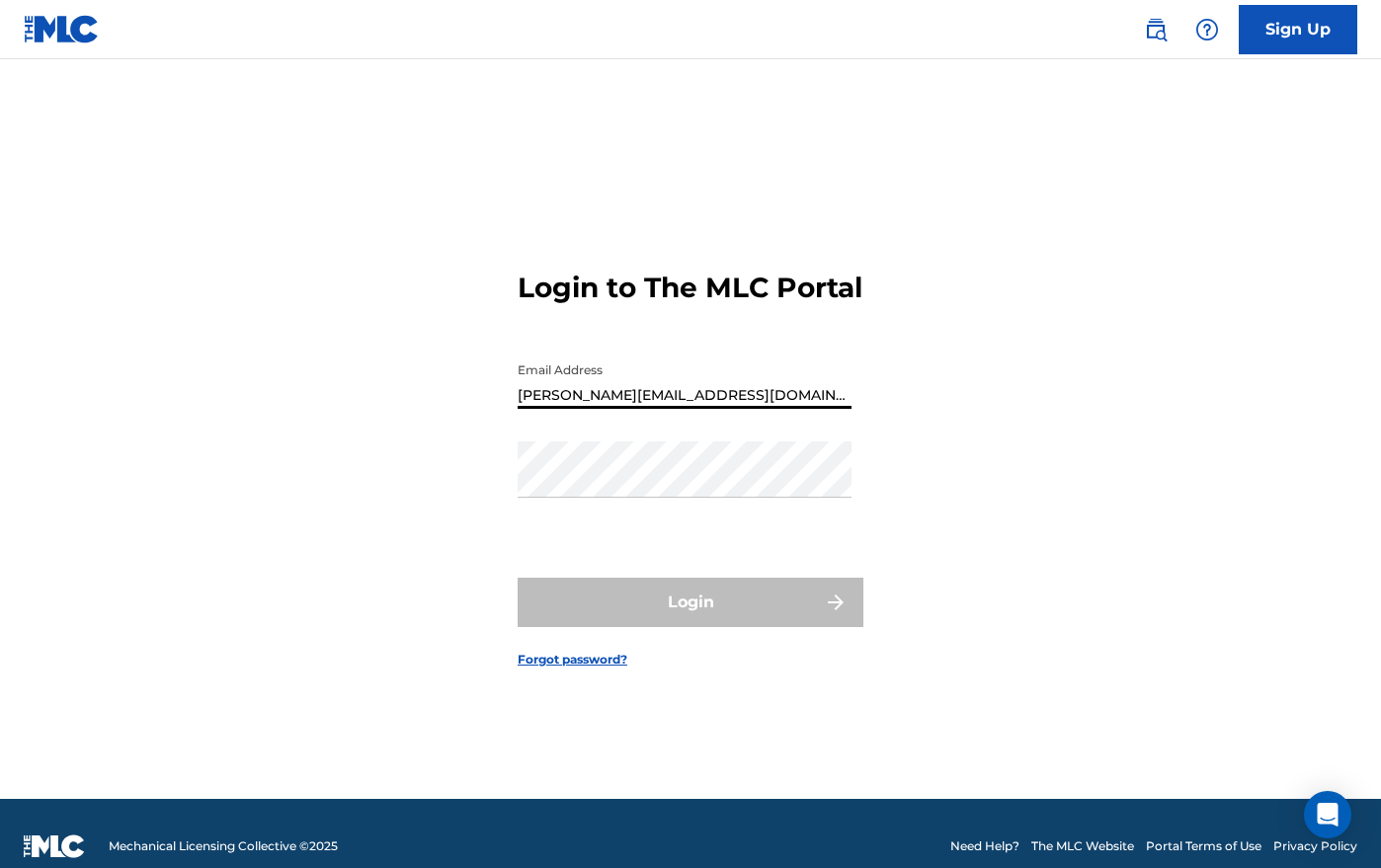 type on "[PERSON_NAME][EMAIL_ADDRESS][DOMAIN_NAME]" 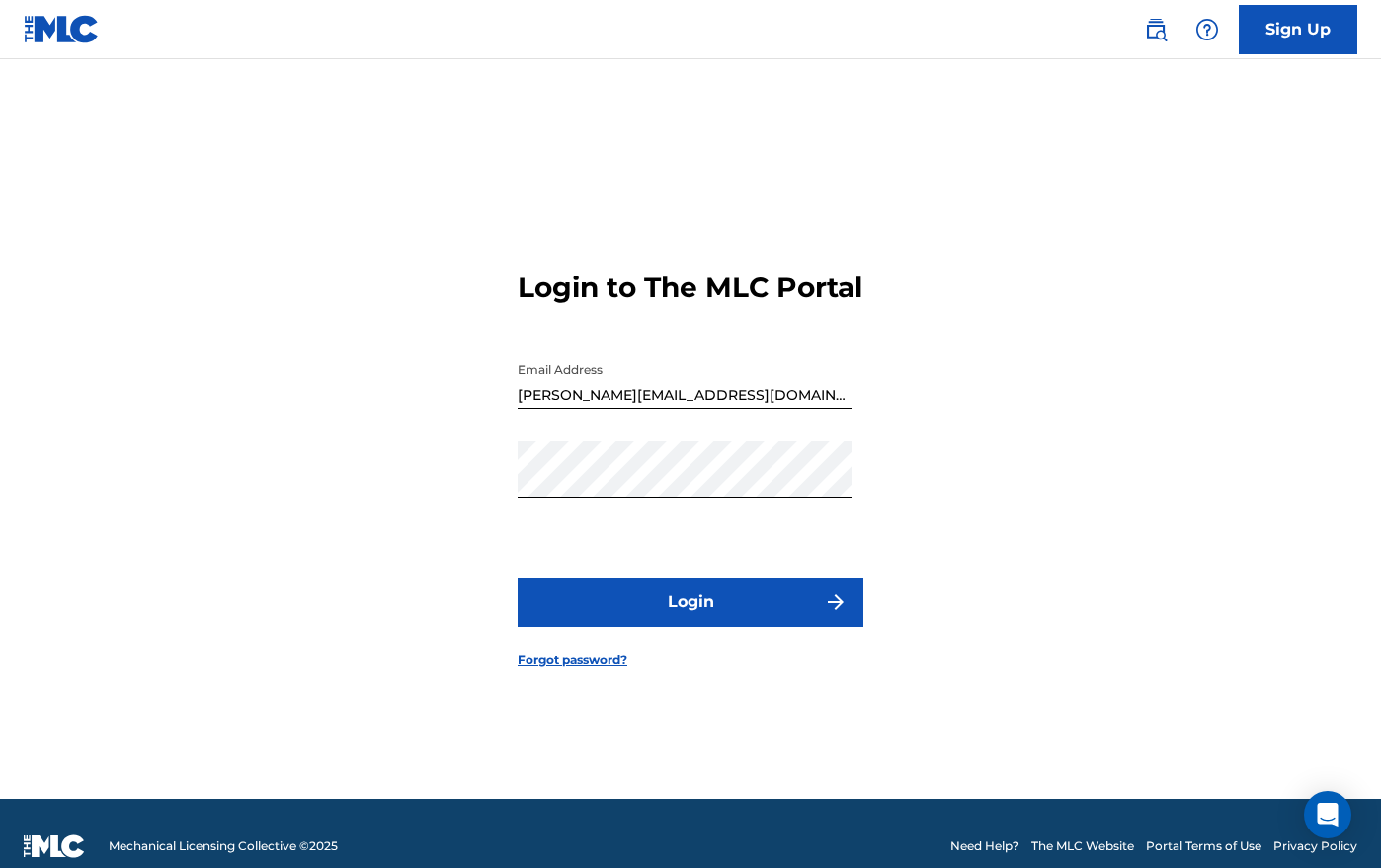 click on "Login" at bounding box center [690, 602] 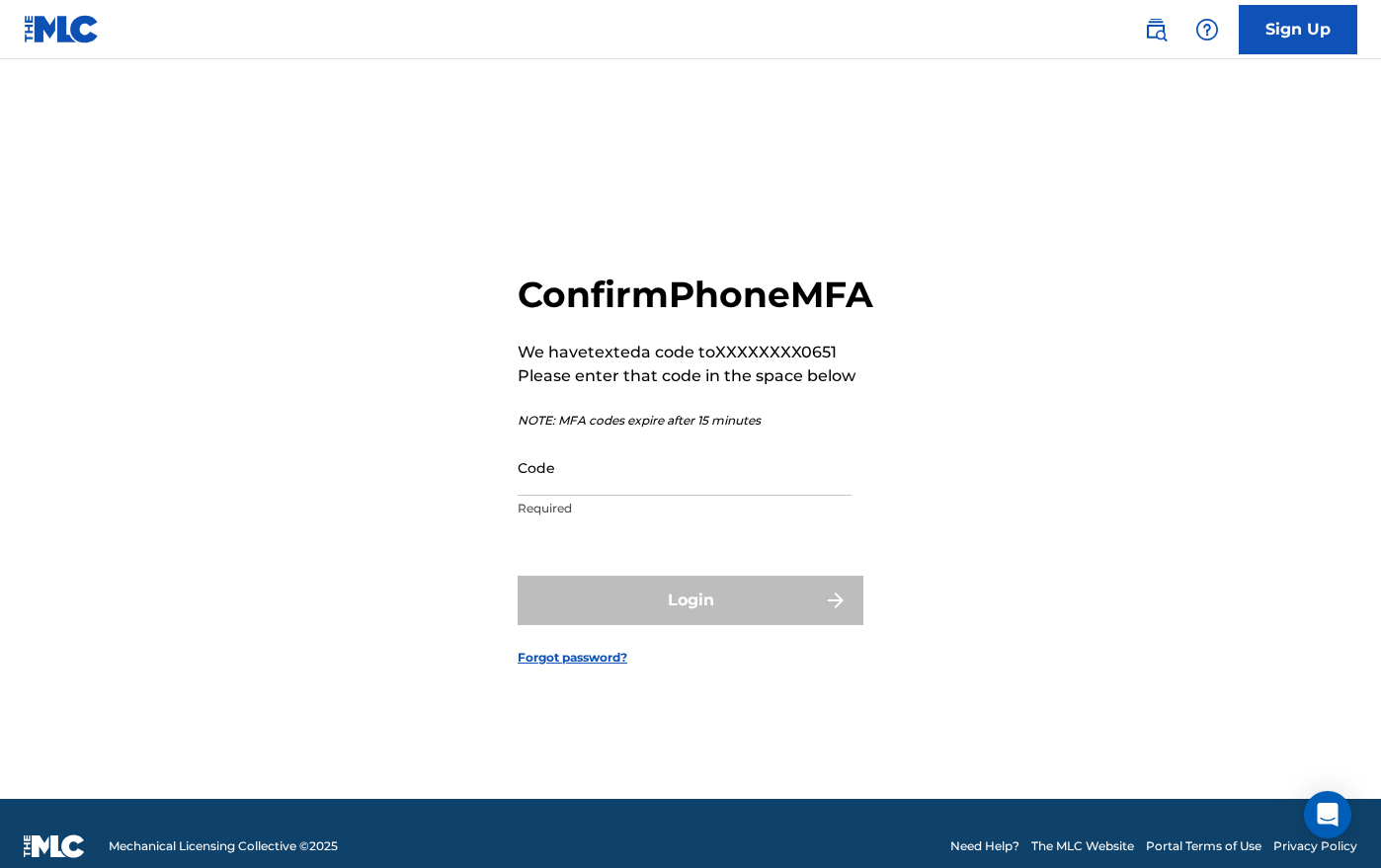 click on "Code" at bounding box center (685, 467) 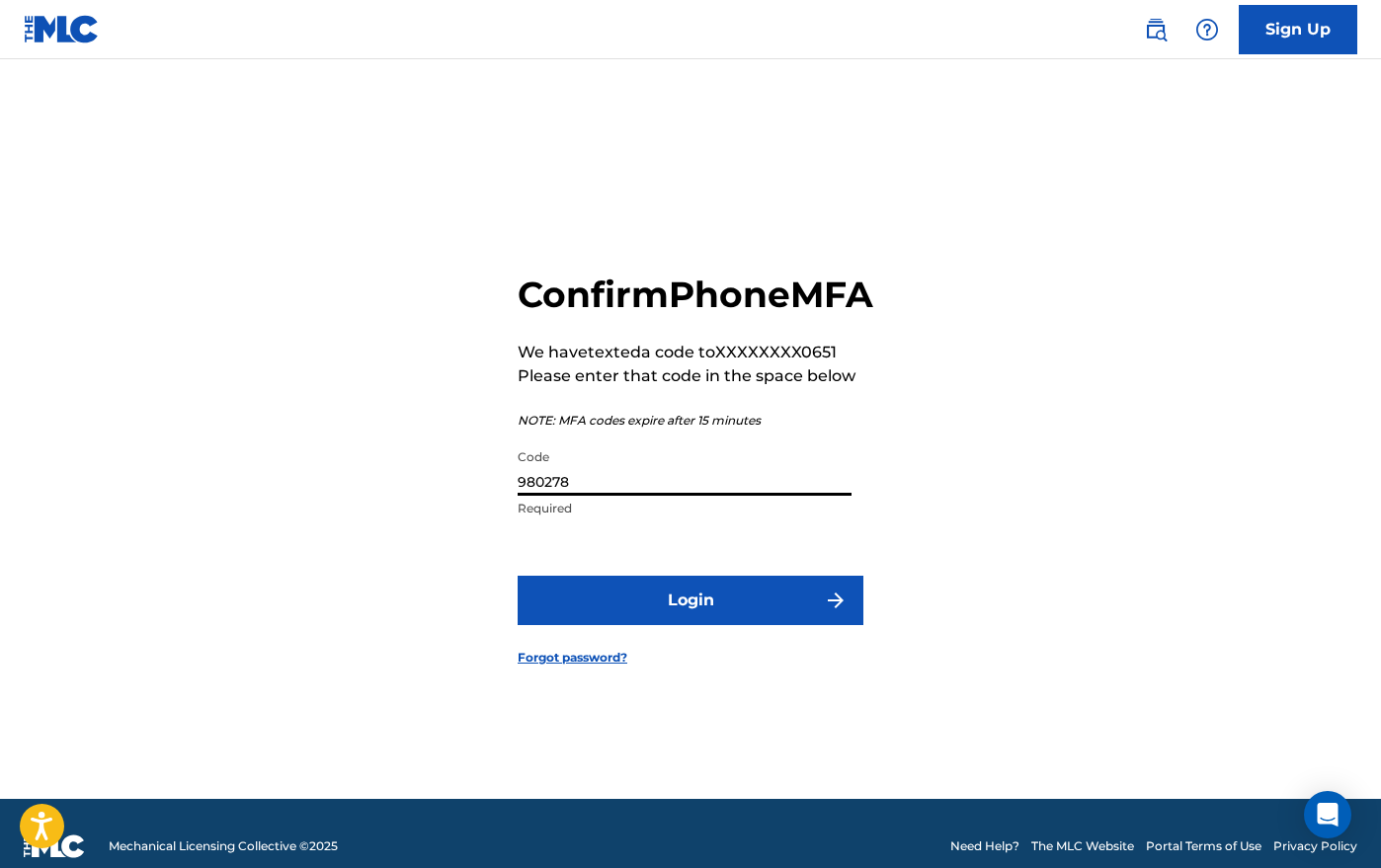 type on "980278" 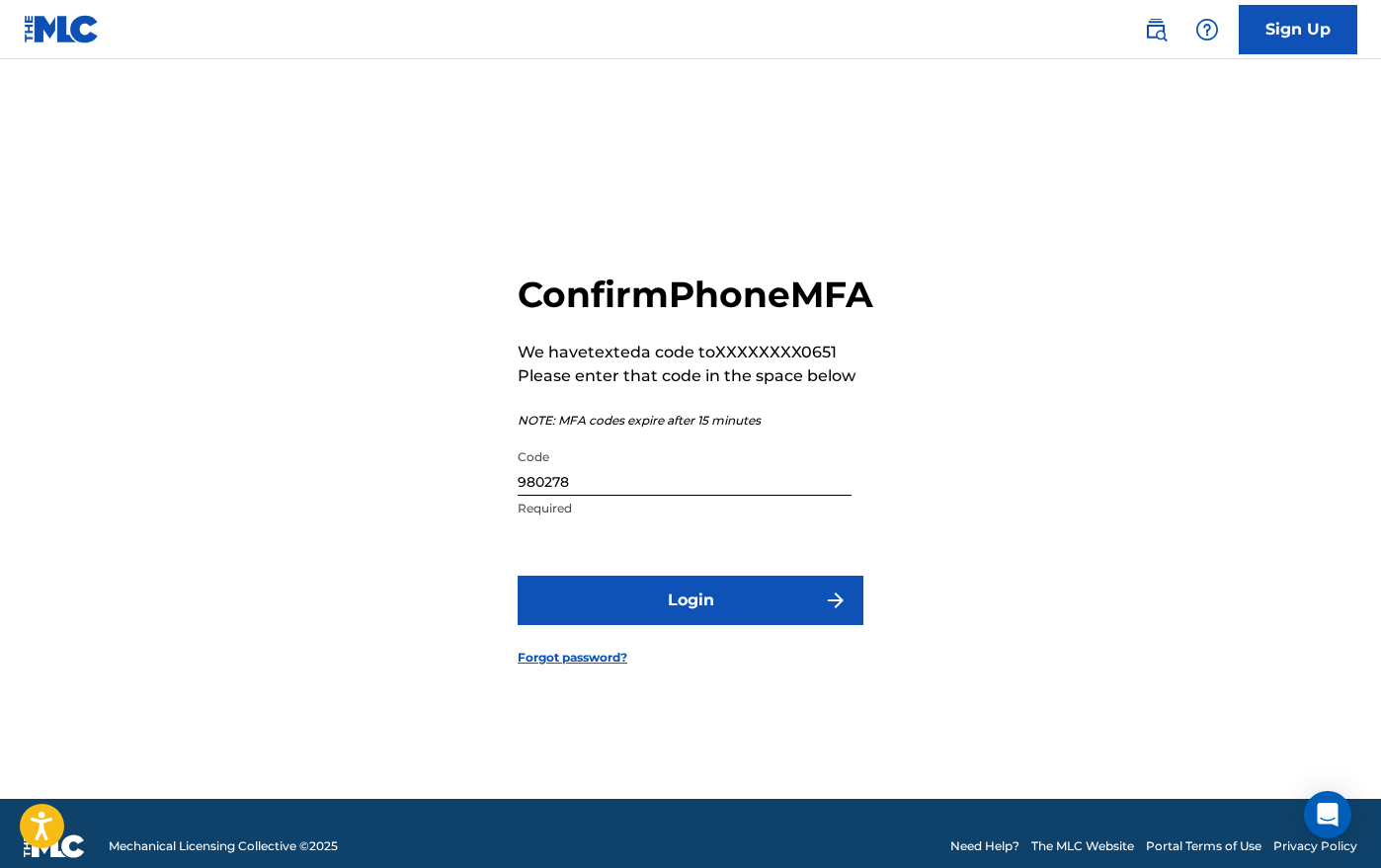 click on "Login" at bounding box center (690, 600) 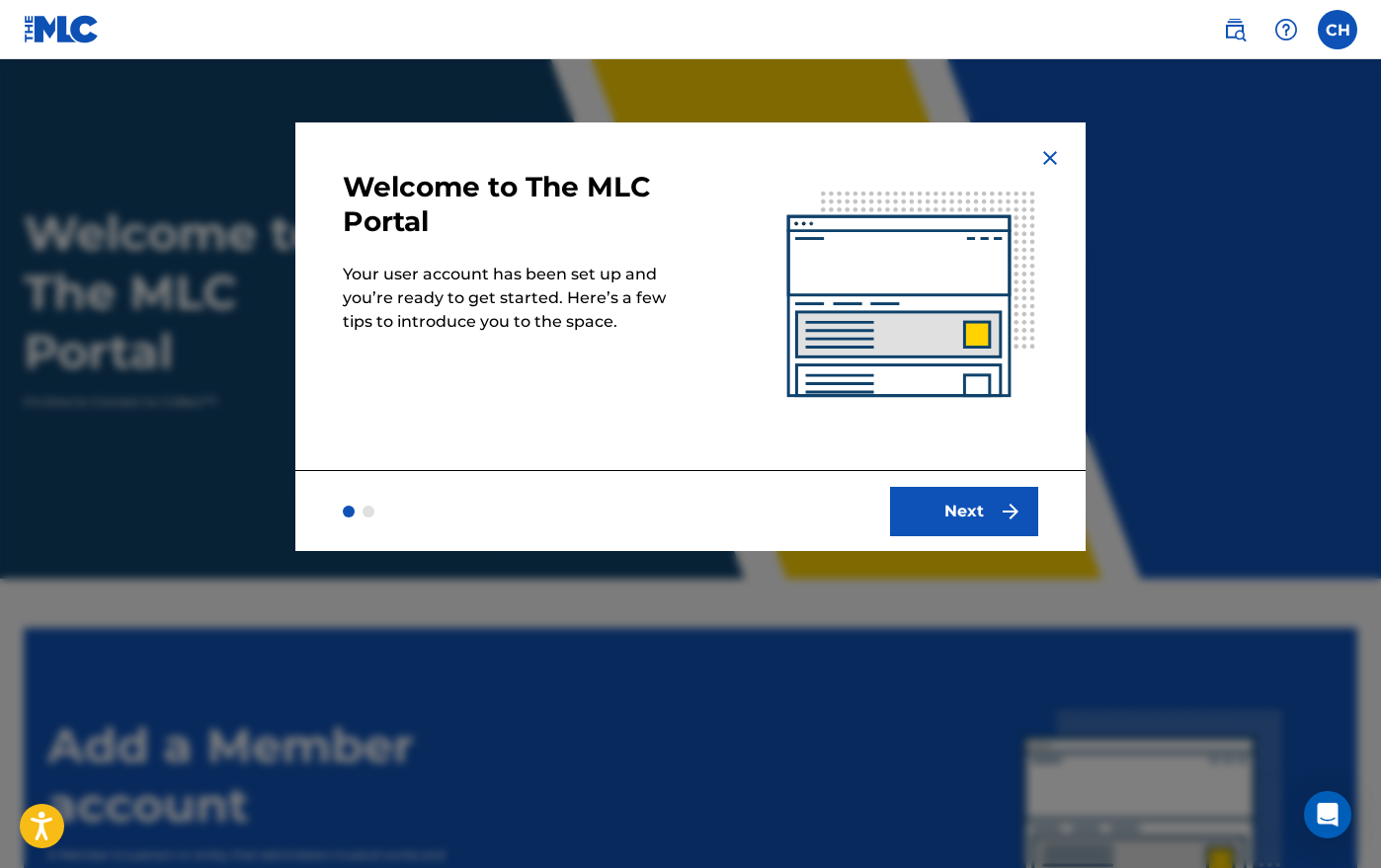scroll, scrollTop: 0, scrollLeft: 0, axis: both 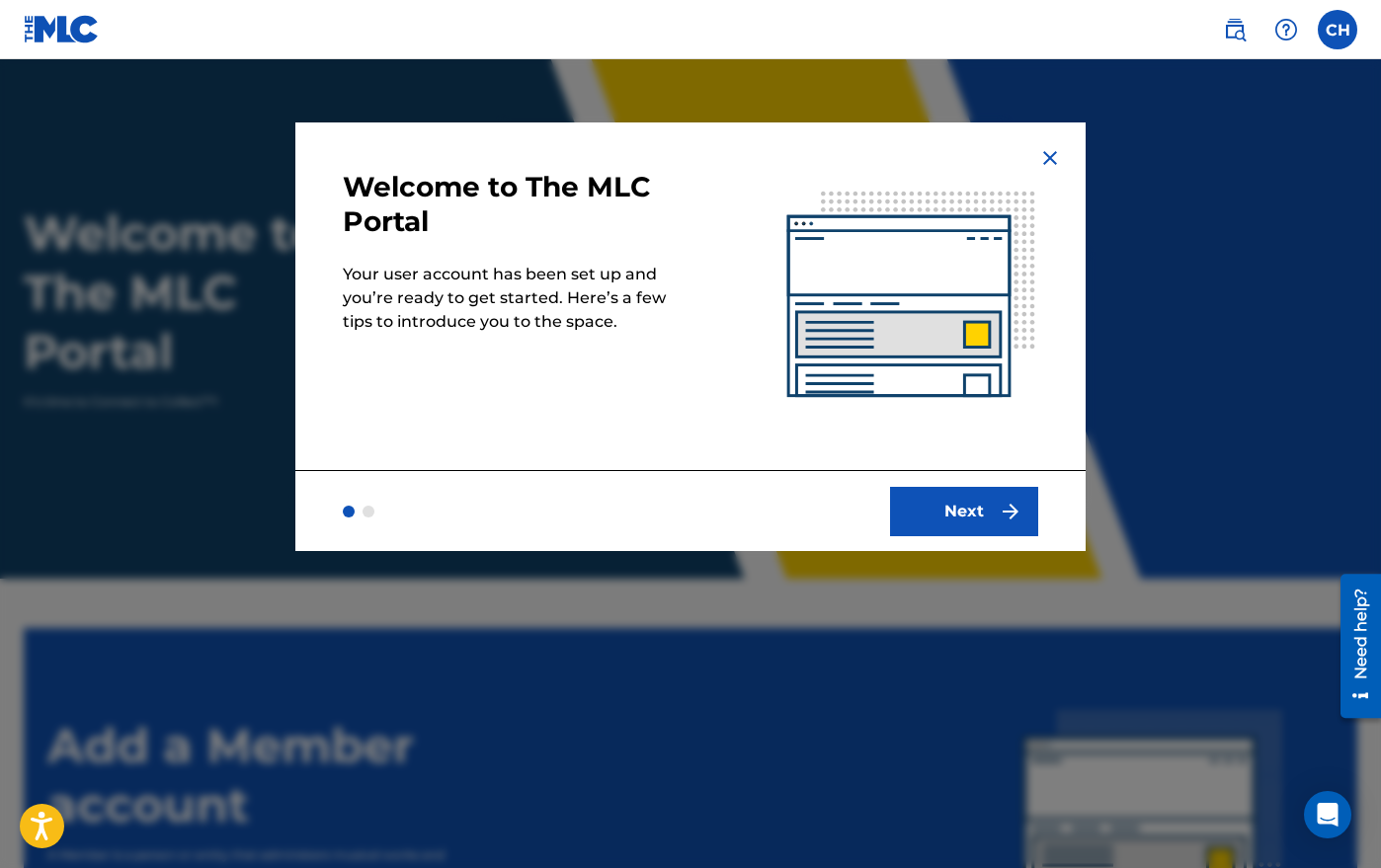 click on "Next" at bounding box center (964, 512) 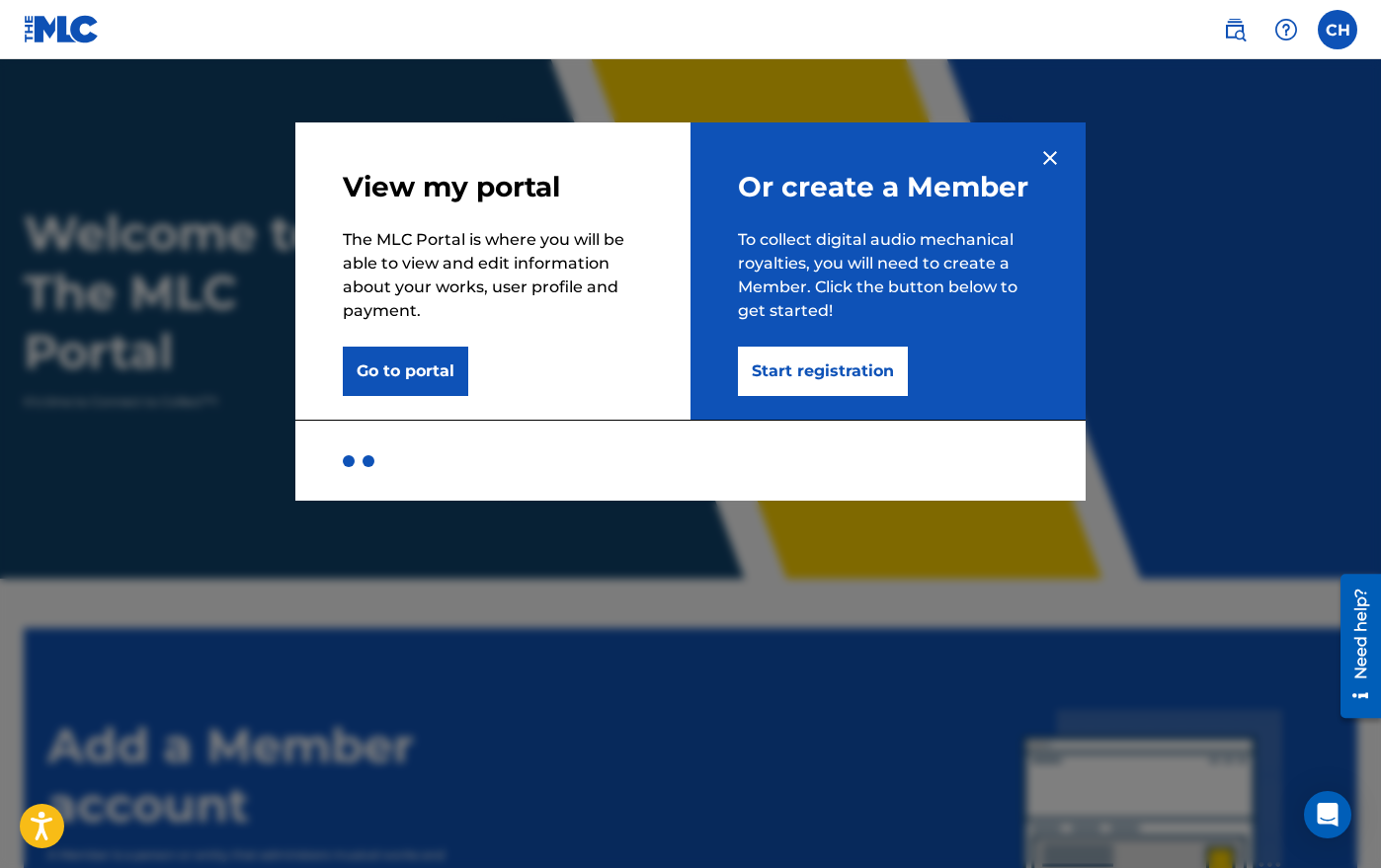 click on "Start registration" at bounding box center (823, 371) 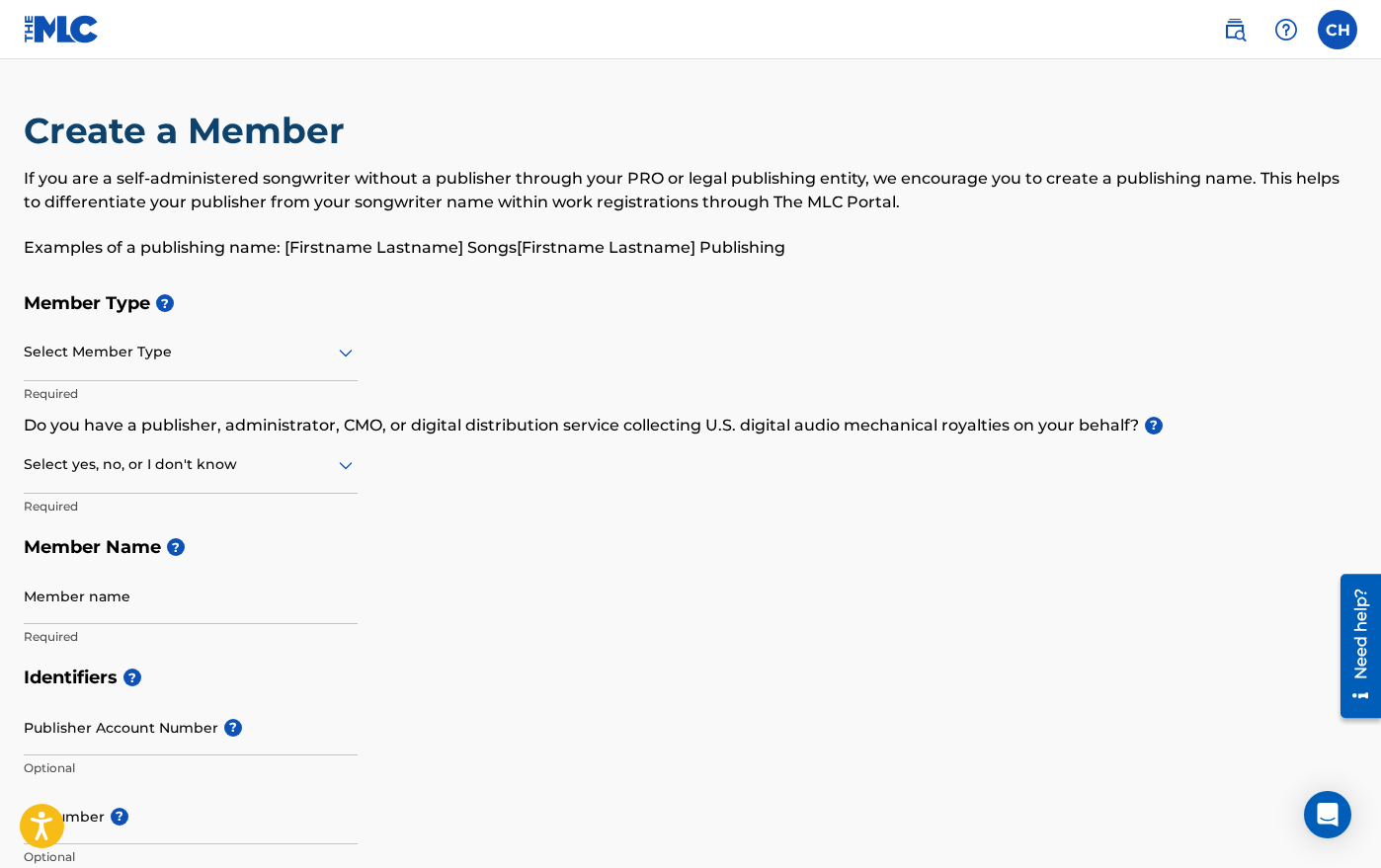 click at bounding box center [191, 352] 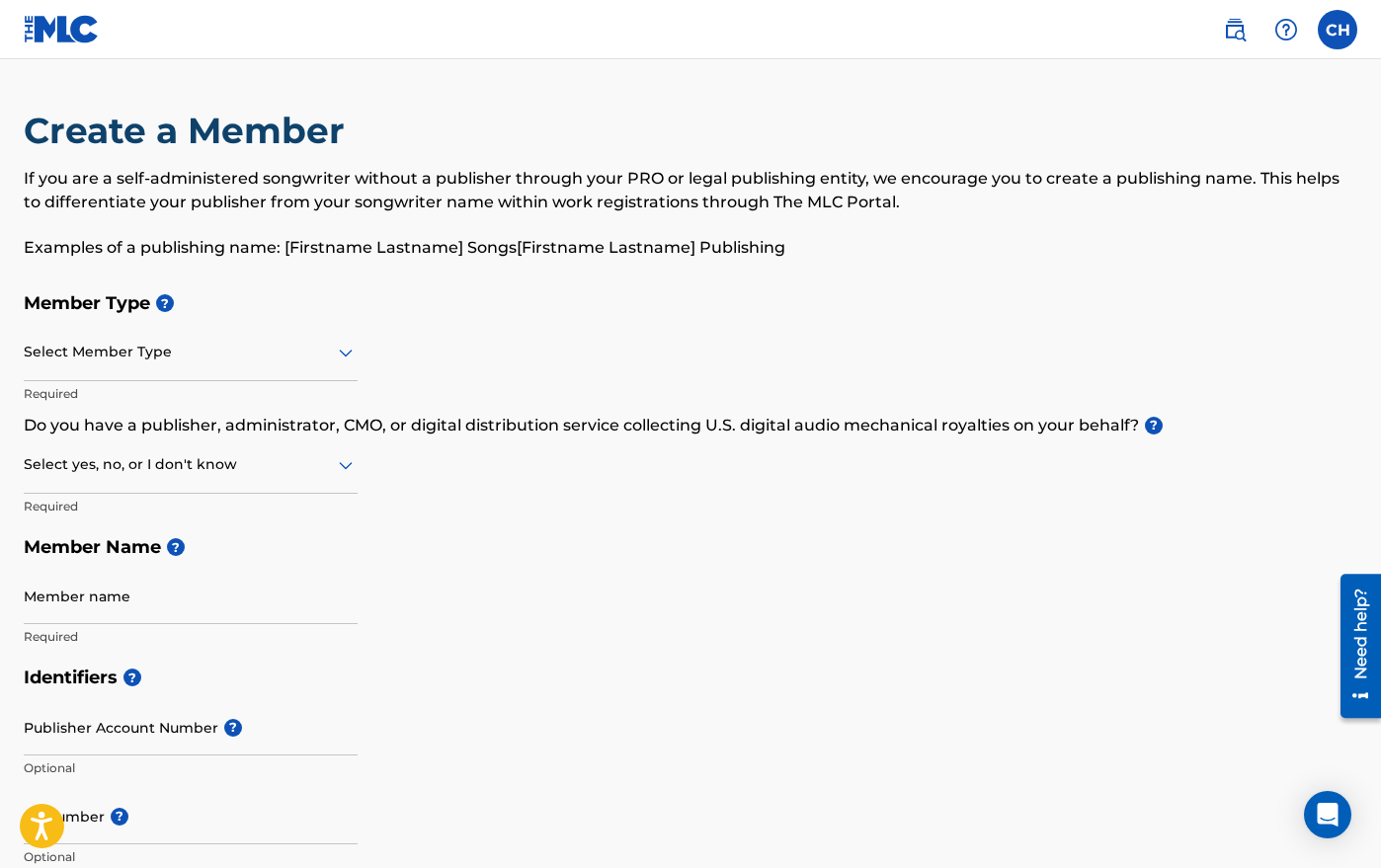 click 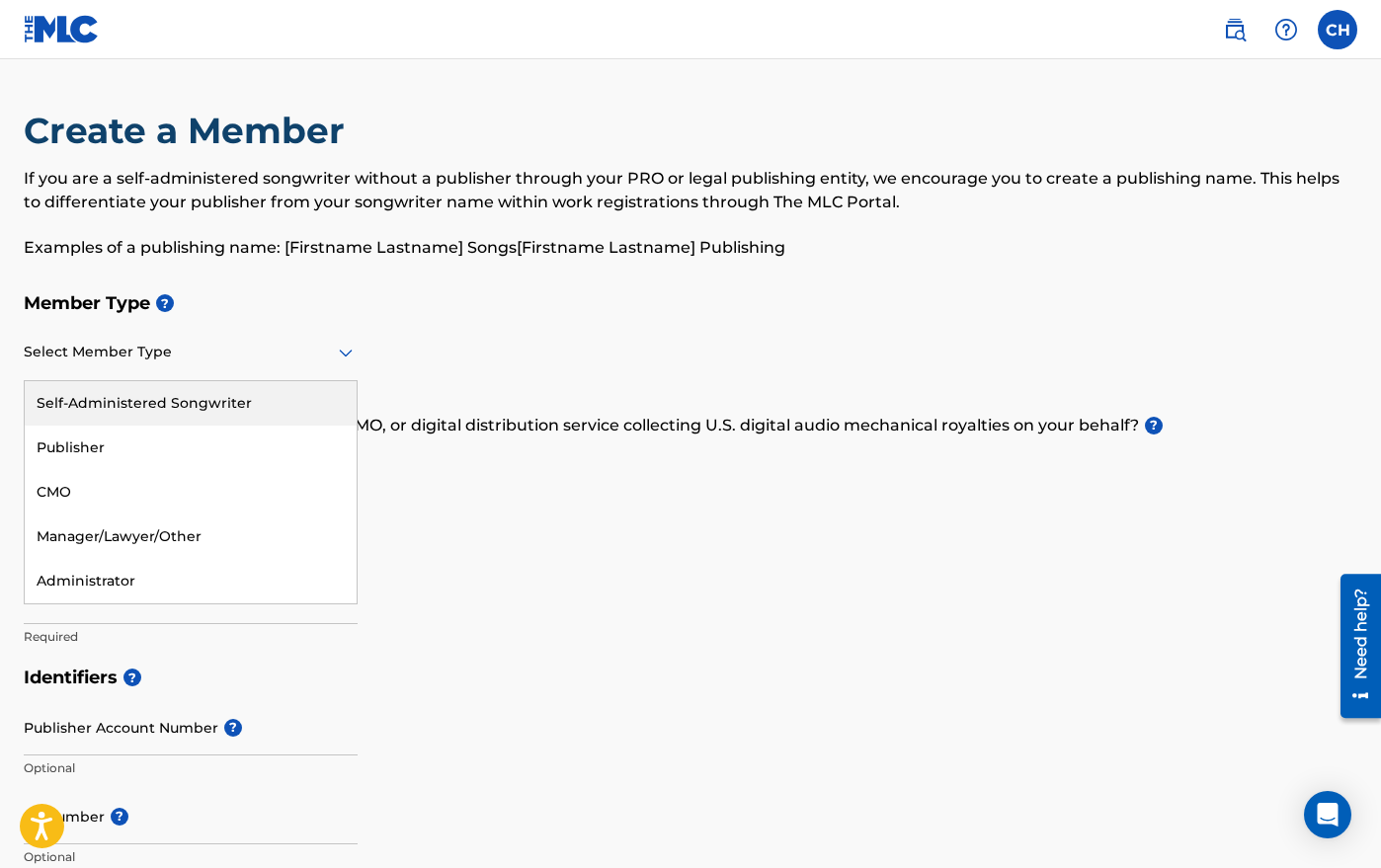 click 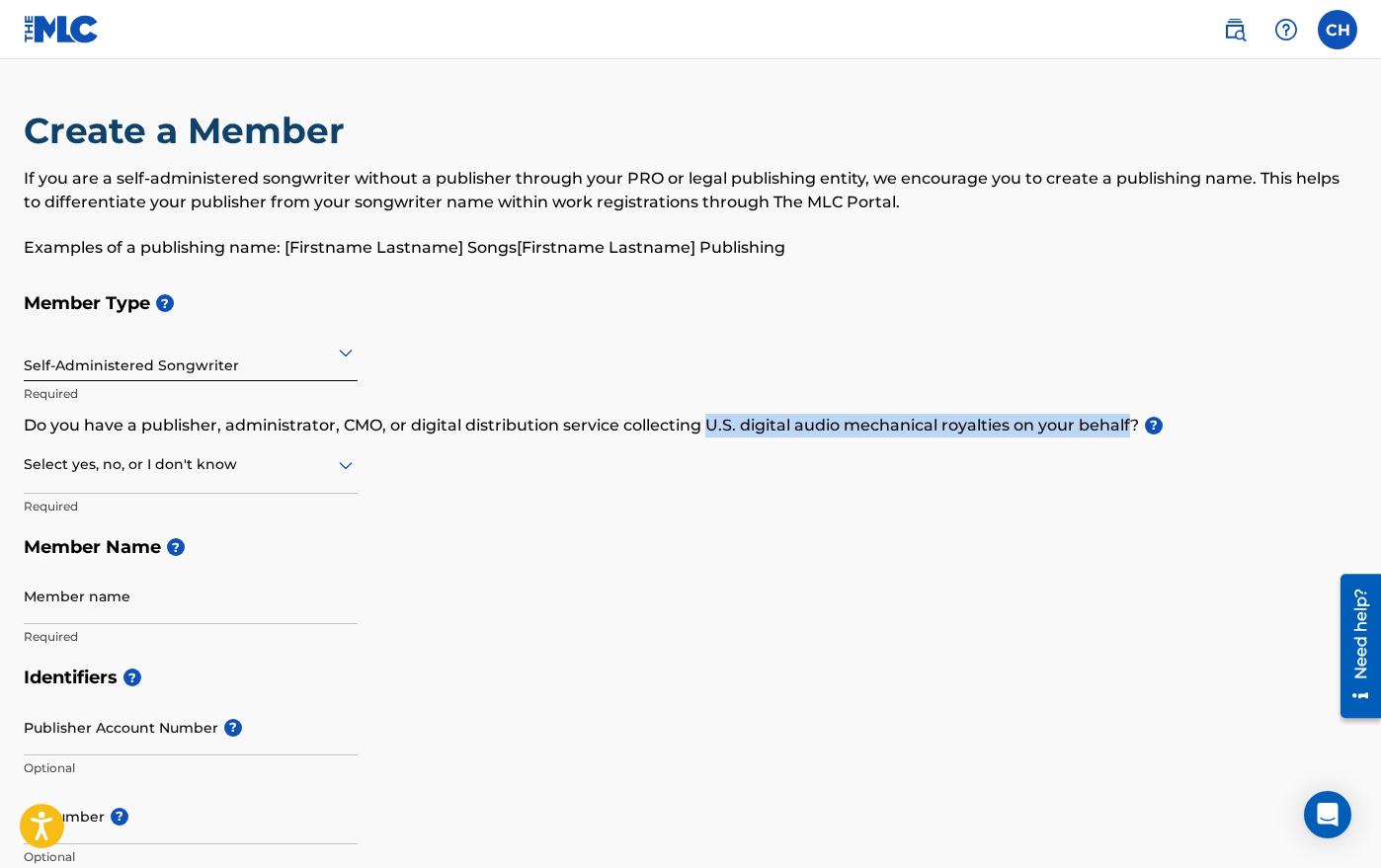 drag, startPoint x: 708, startPoint y: 426, endPoint x: 1129, endPoint y: 424, distance: 421.0048 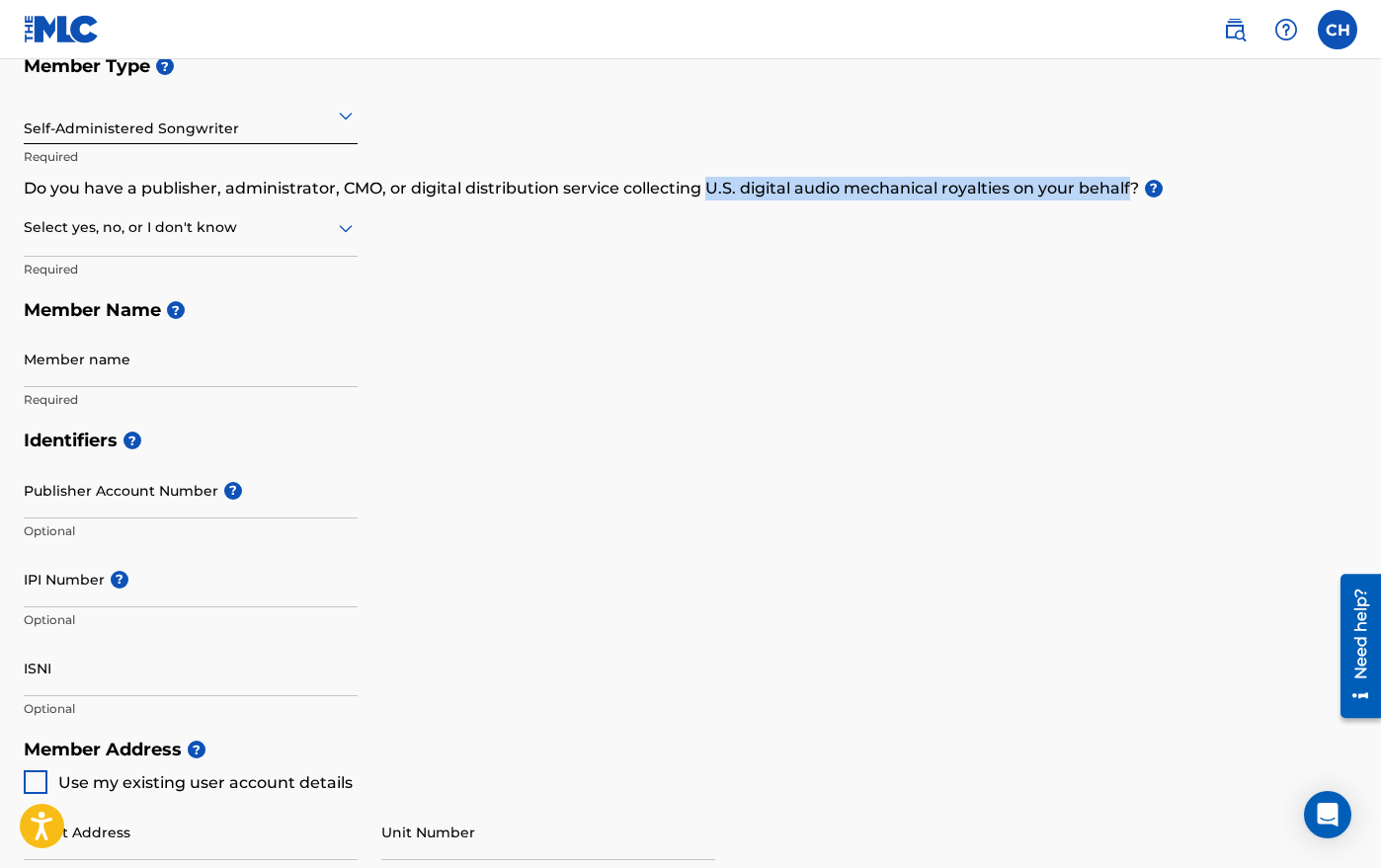 scroll, scrollTop: 0, scrollLeft: 0, axis: both 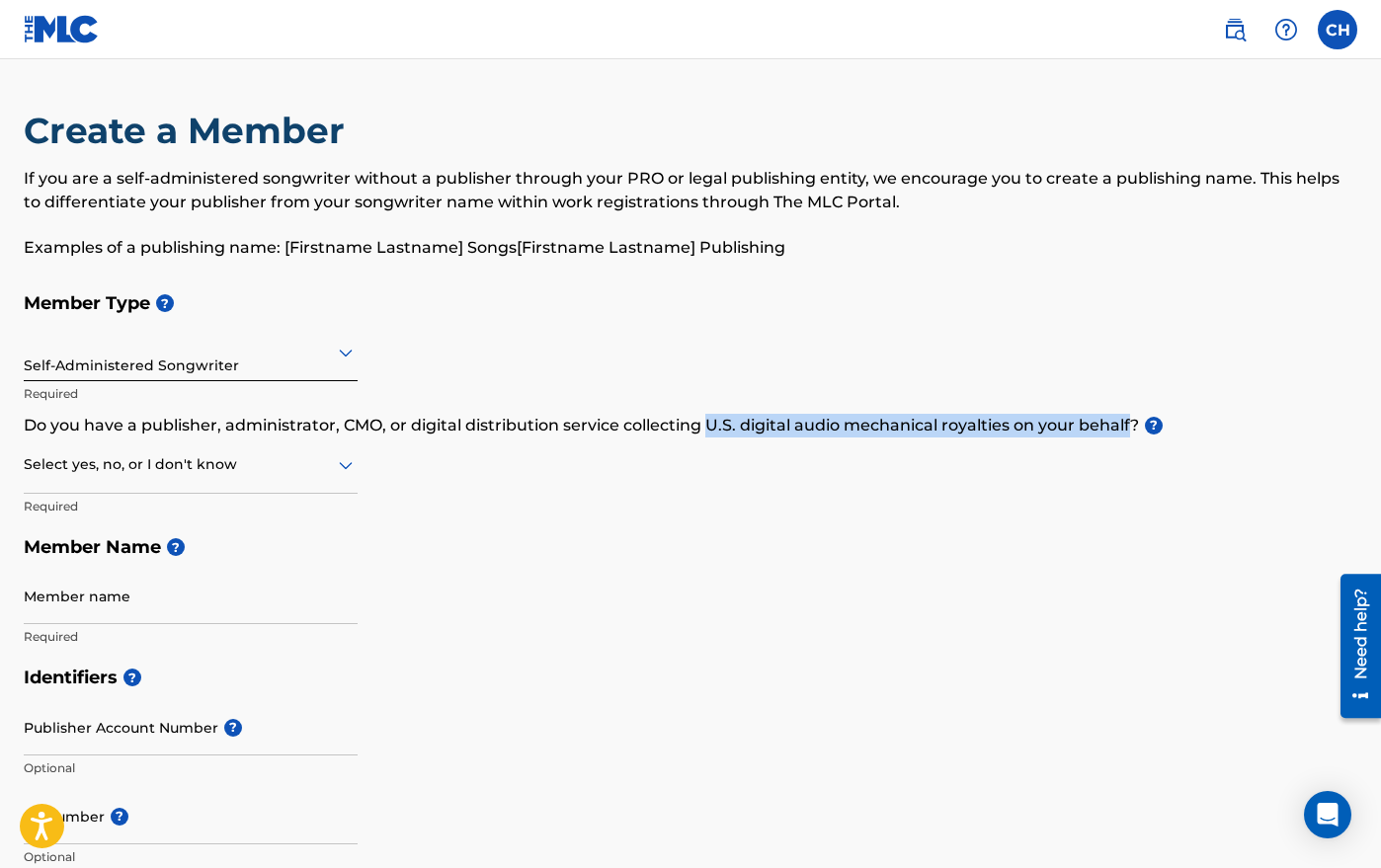 click at bounding box center (61, 29) 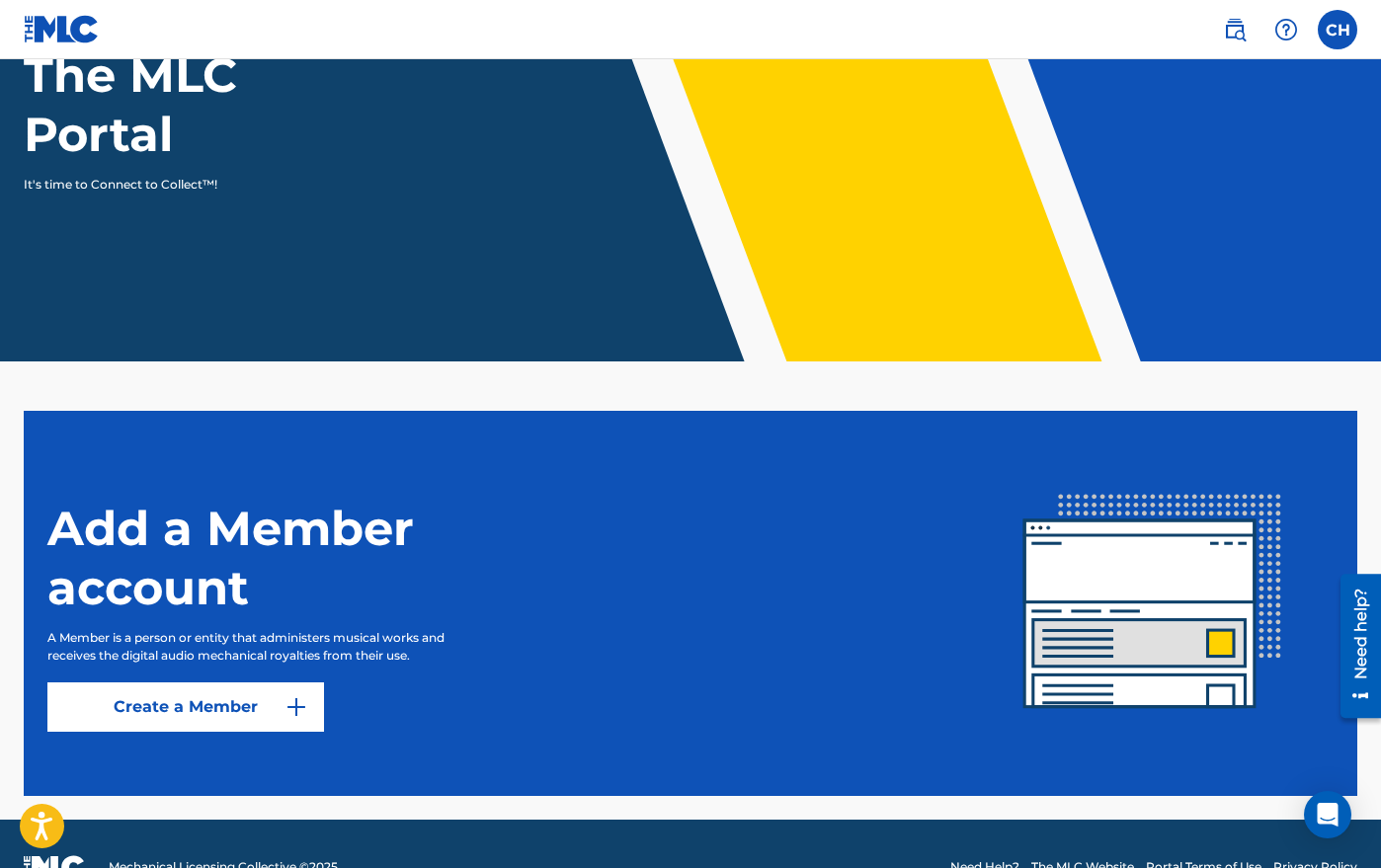 scroll, scrollTop: 263, scrollLeft: 0, axis: vertical 